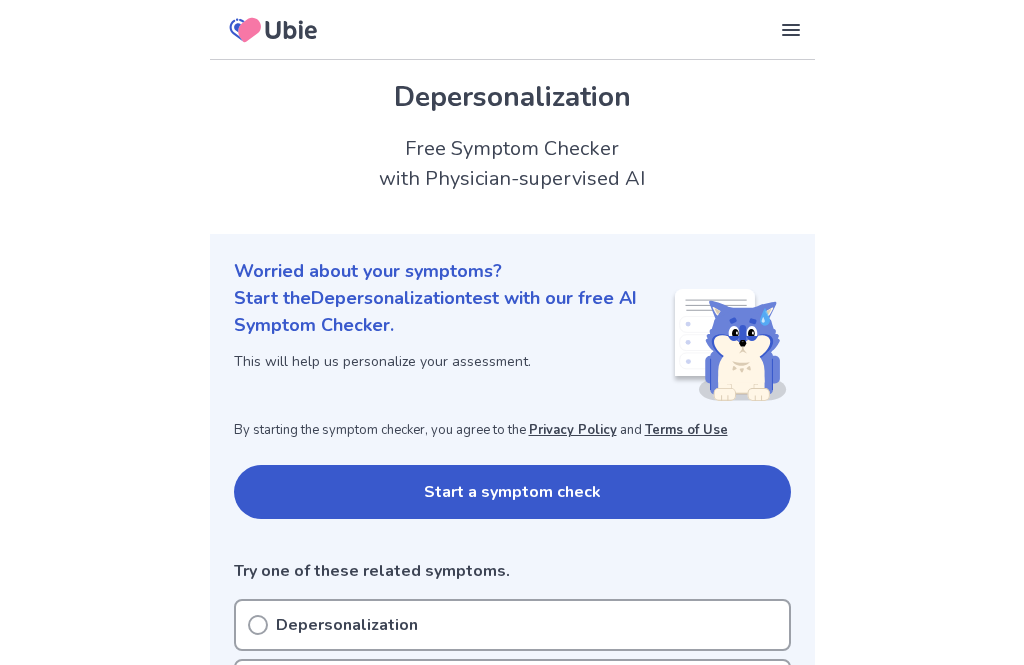 scroll, scrollTop: 65, scrollLeft: 0, axis: vertical 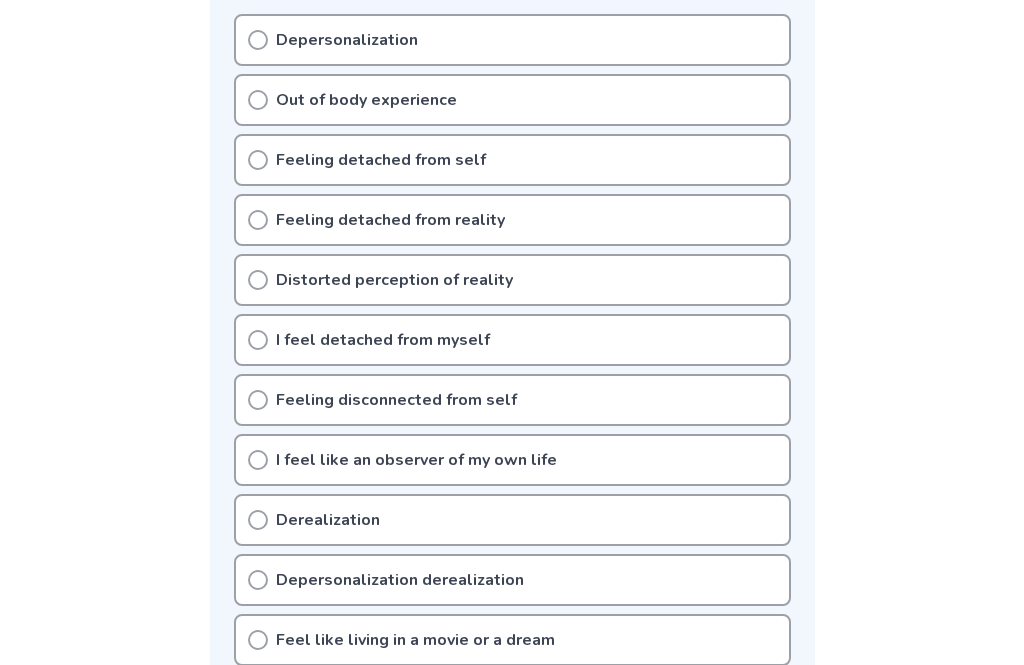 click on "Feeling detached from self" at bounding box center [512, 160] 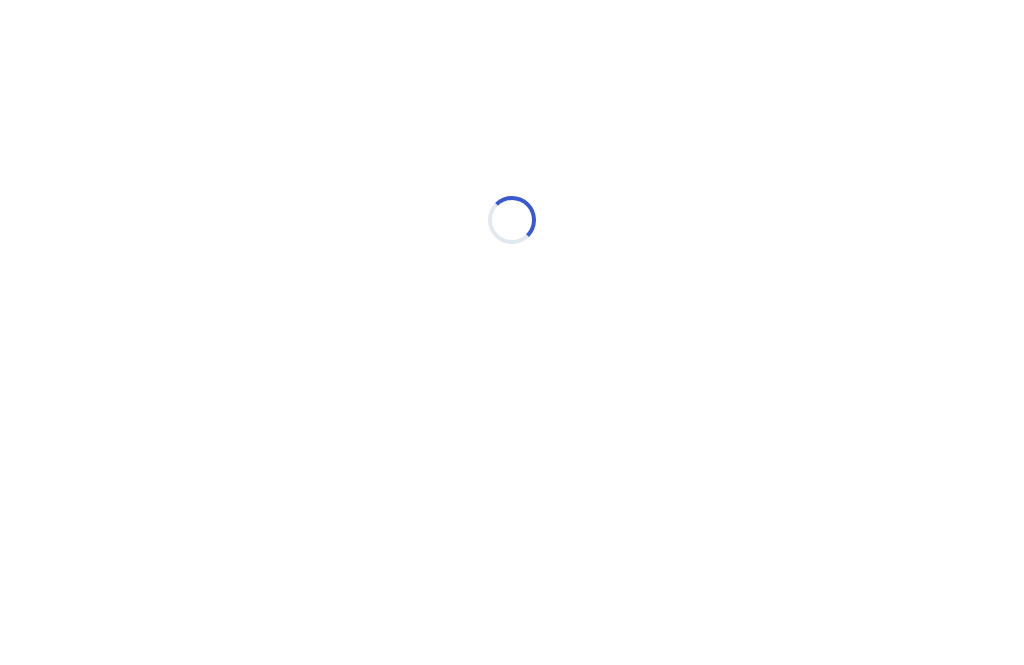 scroll, scrollTop: 0, scrollLeft: 0, axis: both 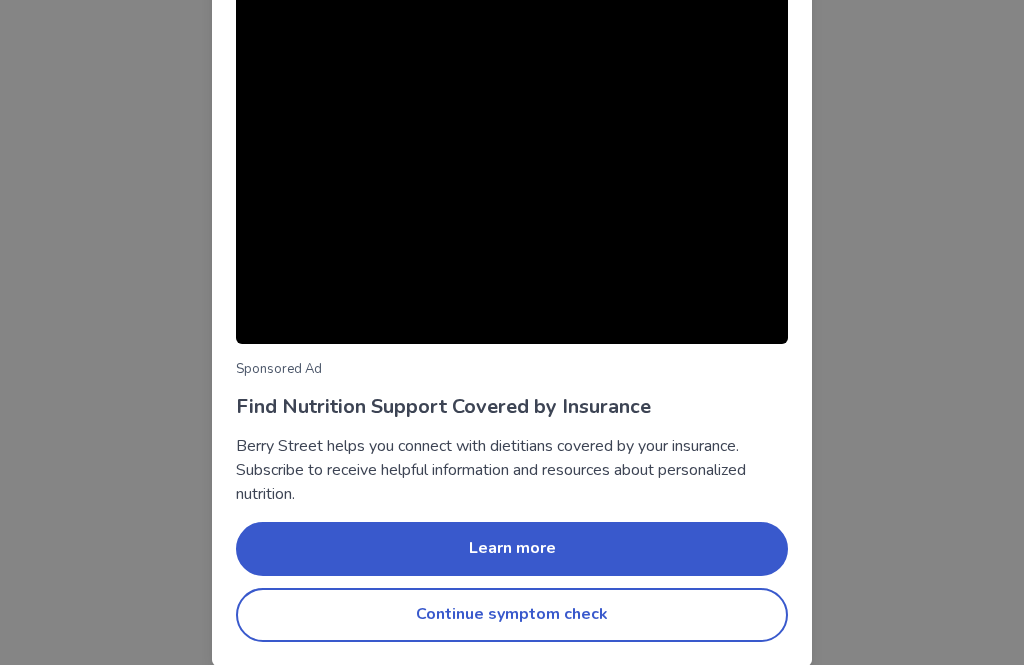 click on "Continue symptom check" at bounding box center [512, 615] 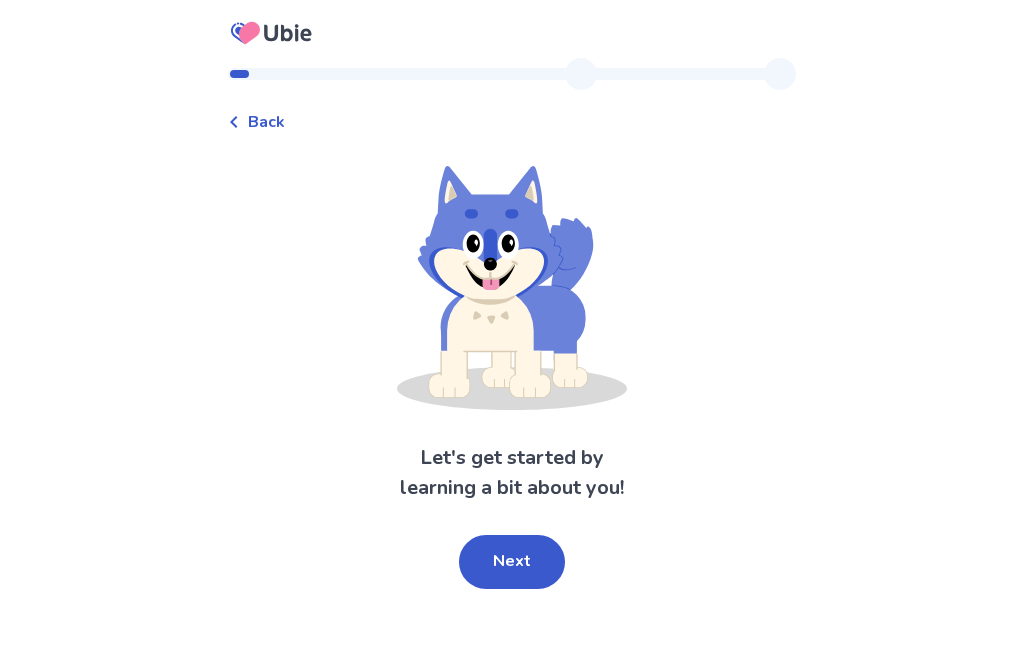 click on "Next" at bounding box center (512, 562) 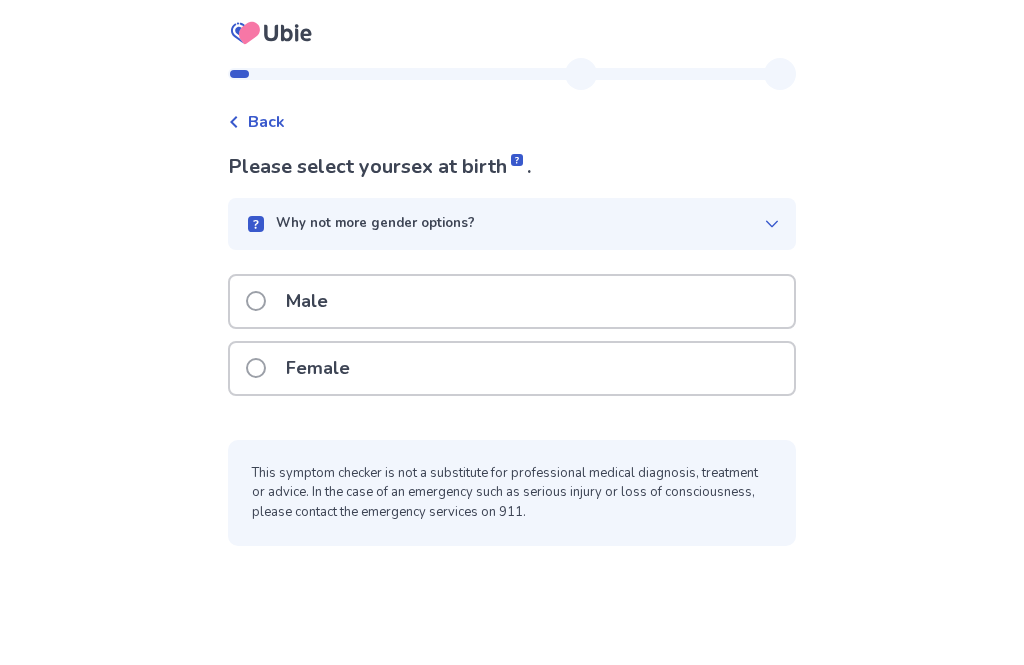 click at bounding box center (256, 368) 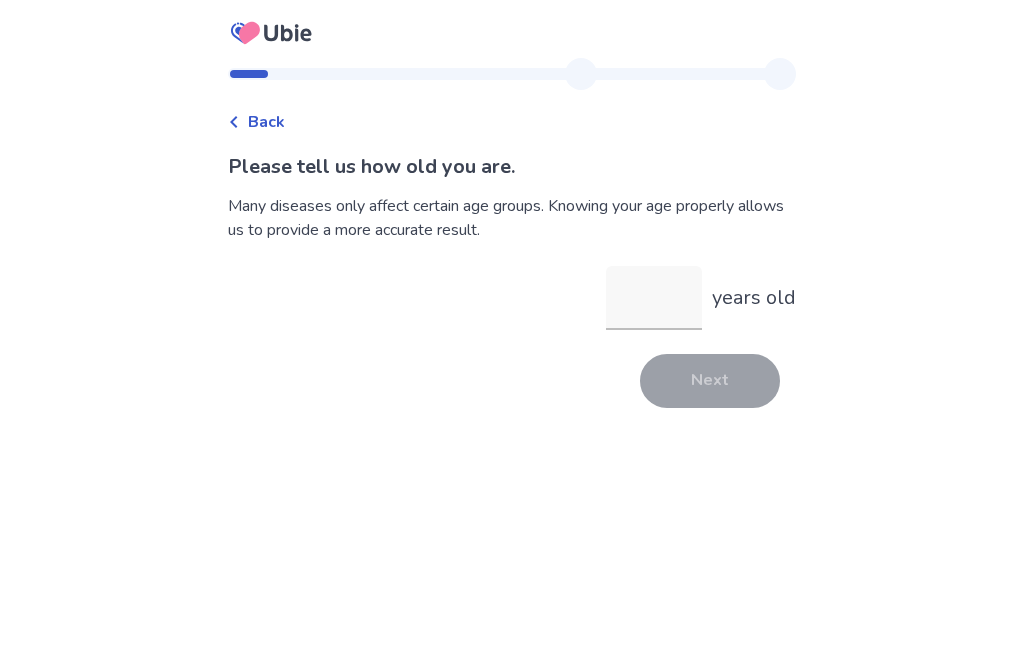click on "years old" at bounding box center (654, 298) 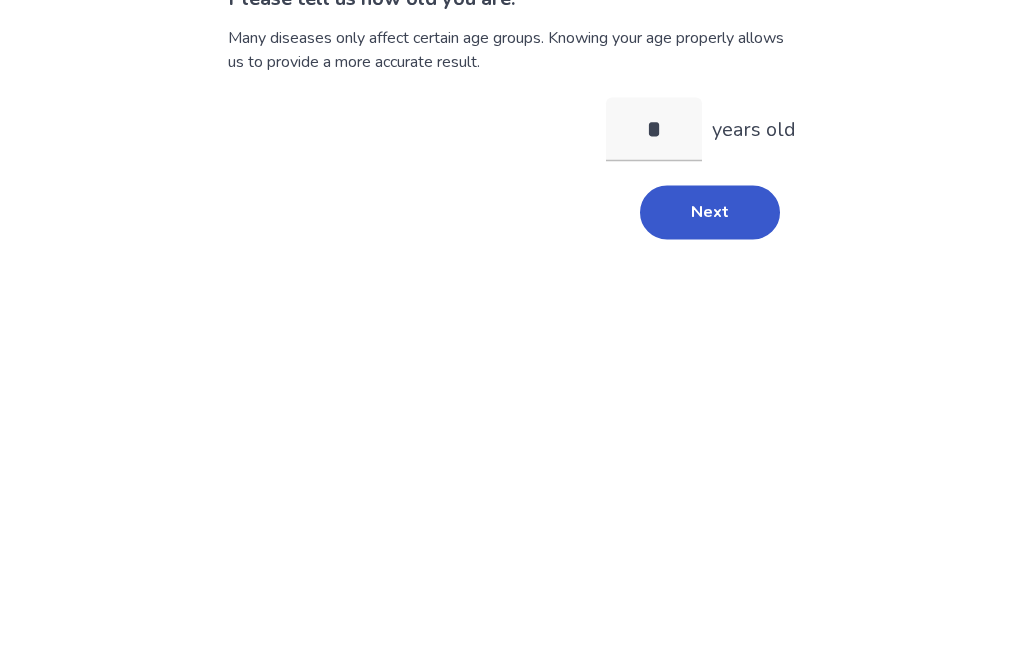type on "**" 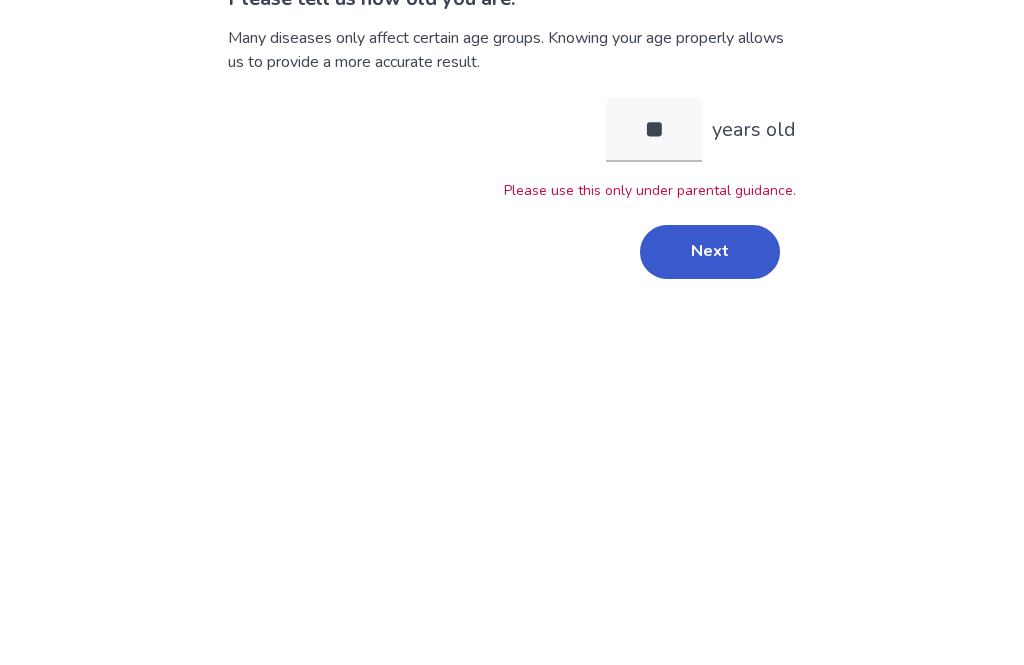 click on "Next" at bounding box center (710, 420) 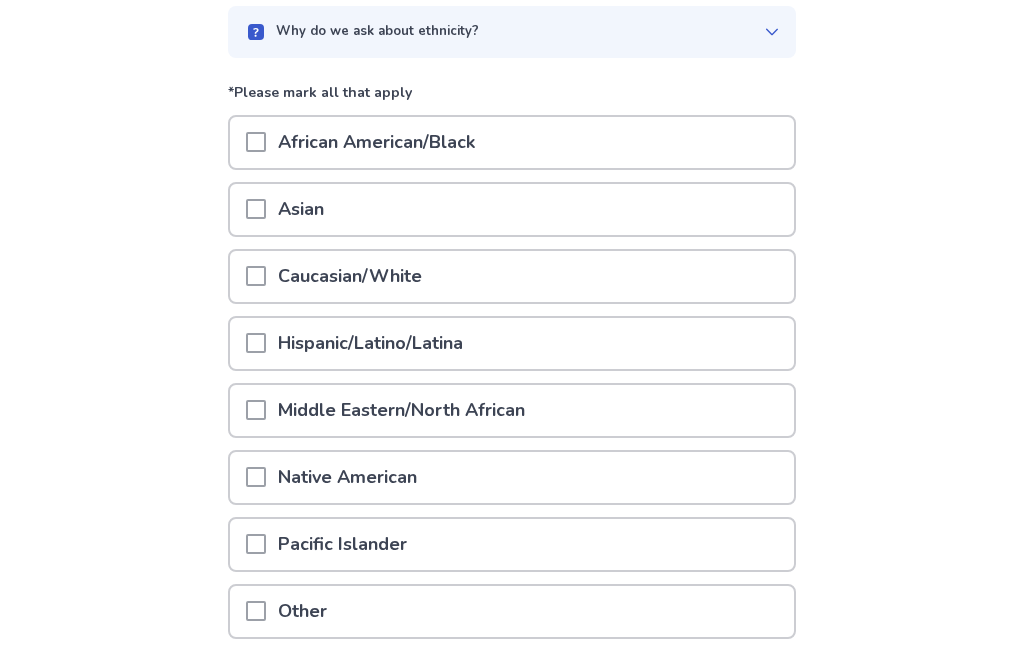scroll, scrollTop: 192, scrollLeft: 0, axis: vertical 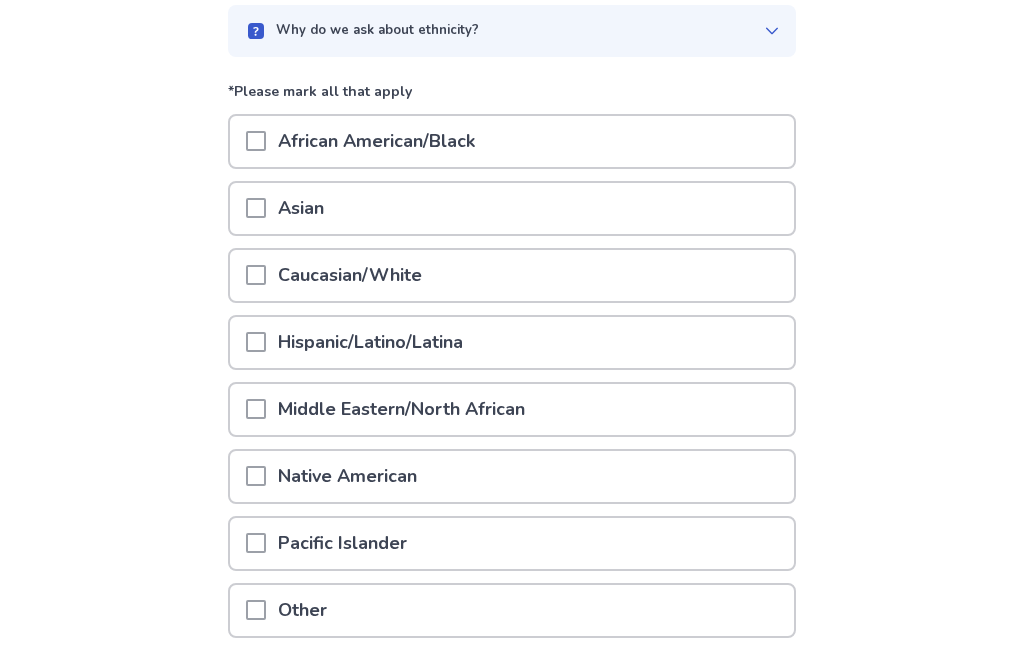 click on "Caucasian/White" at bounding box center [512, 276] 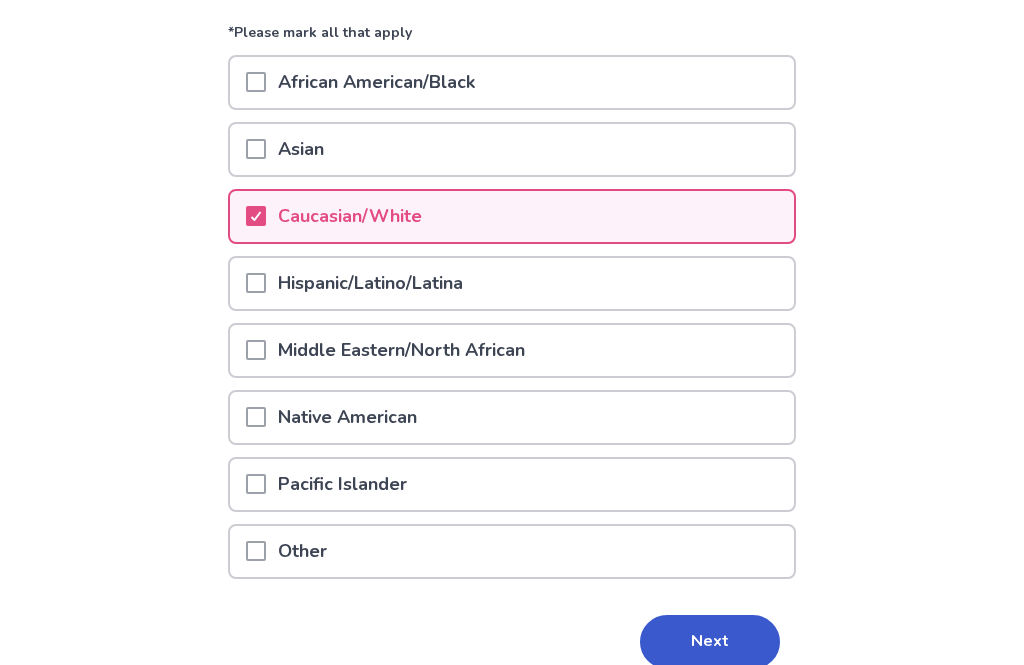 scroll, scrollTop: 260, scrollLeft: 0, axis: vertical 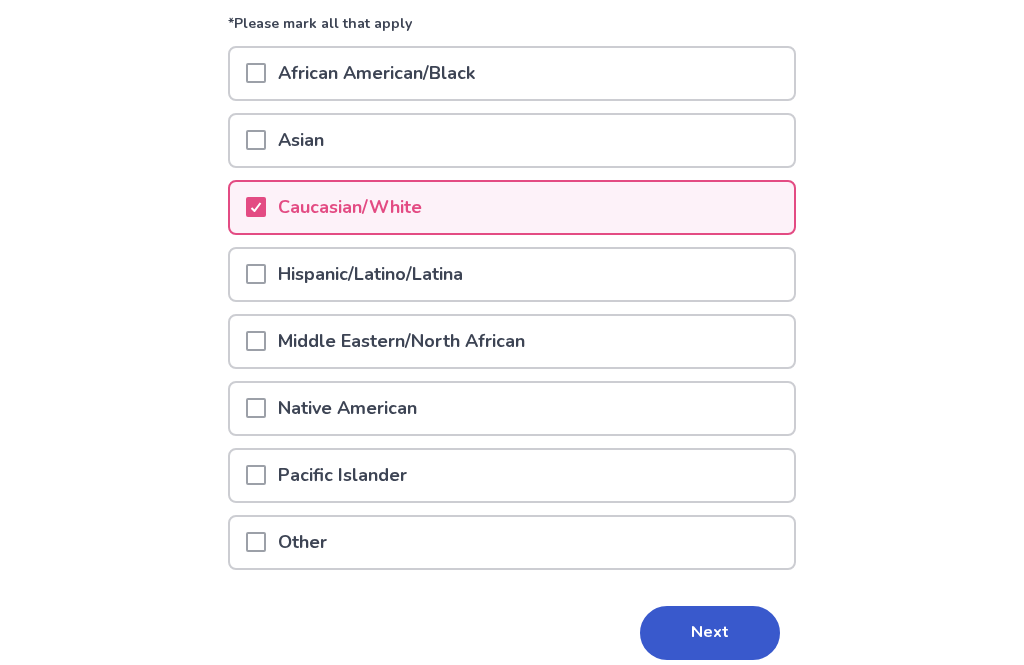 click on "Back Please tell us your  ethnicity . Why do we ask about ethnicity? *Please mark all that apply African American/Black Asian Caucasian/White Hispanic/Latino/Latina Middle Eastern/North African Native American Pacific Islander Other Next Feedback Skip this question" at bounding box center (512, 244) 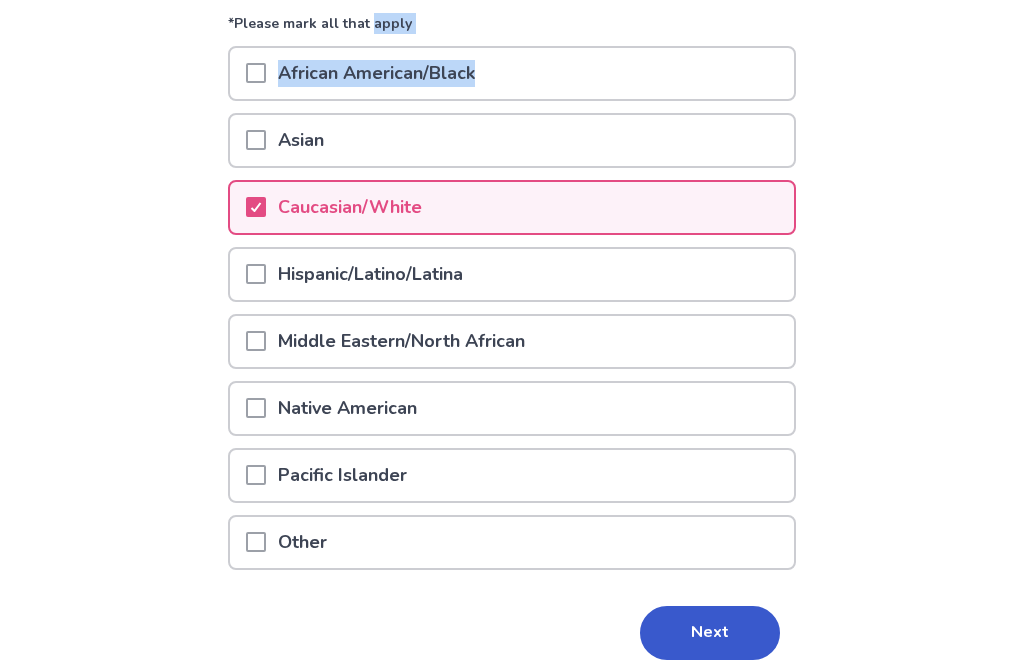 click on "Next" at bounding box center [710, 634] 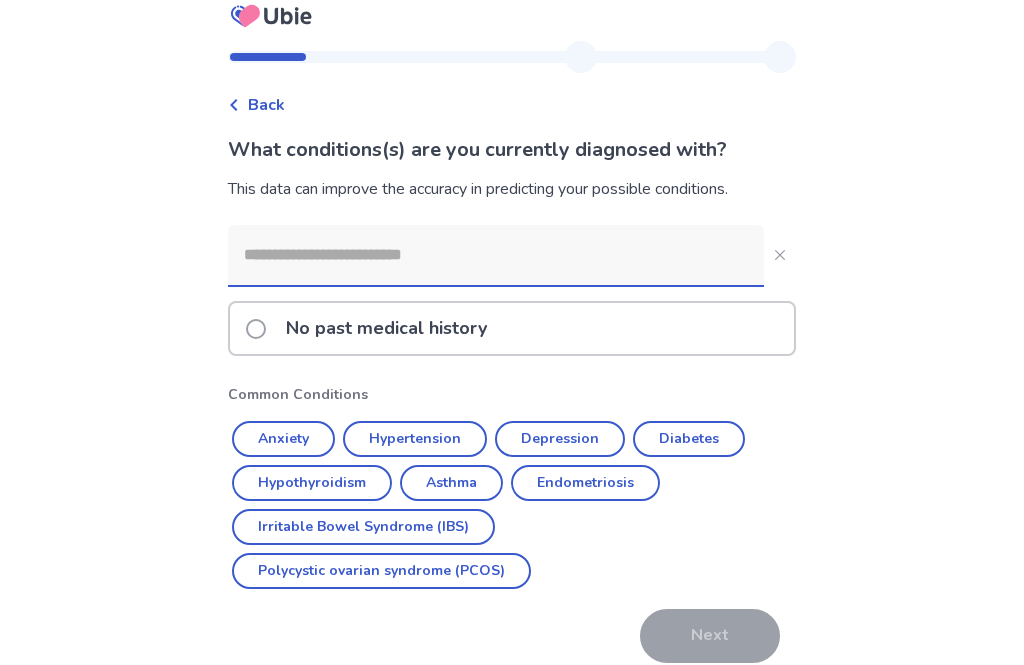 scroll, scrollTop: 39, scrollLeft: 0, axis: vertical 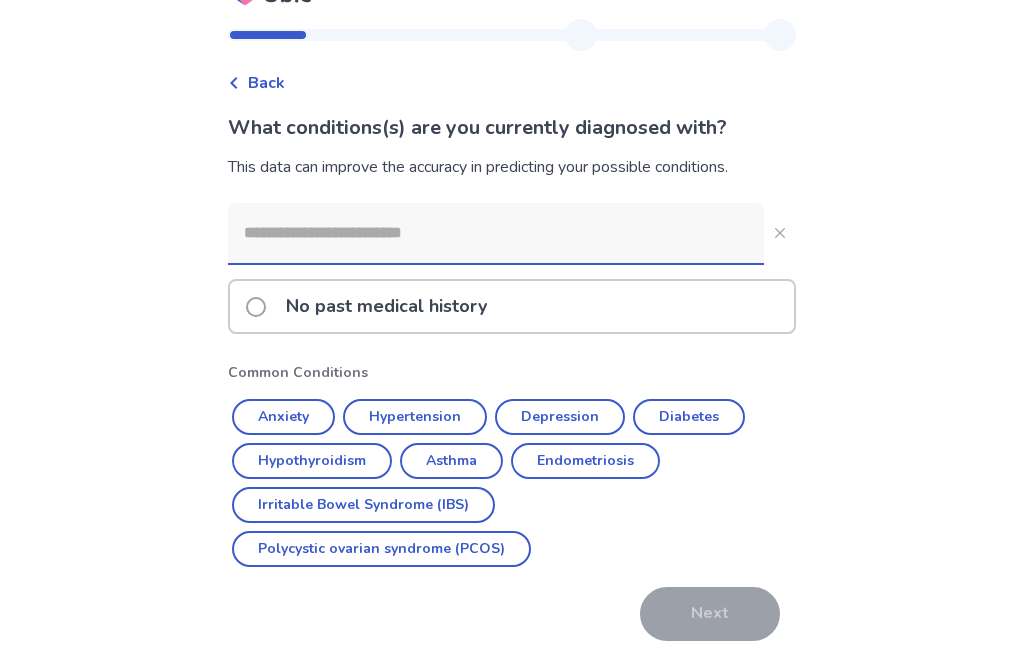 click on "Anxiety" at bounding box center (283, 417) 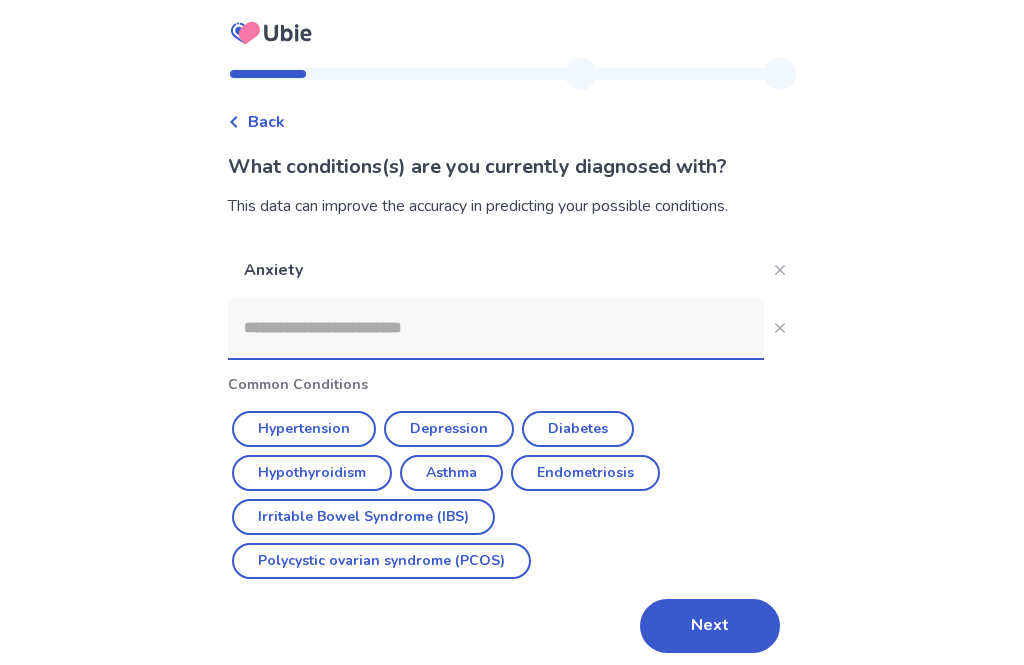 click on "Depression" at bounding box center [449, 429] 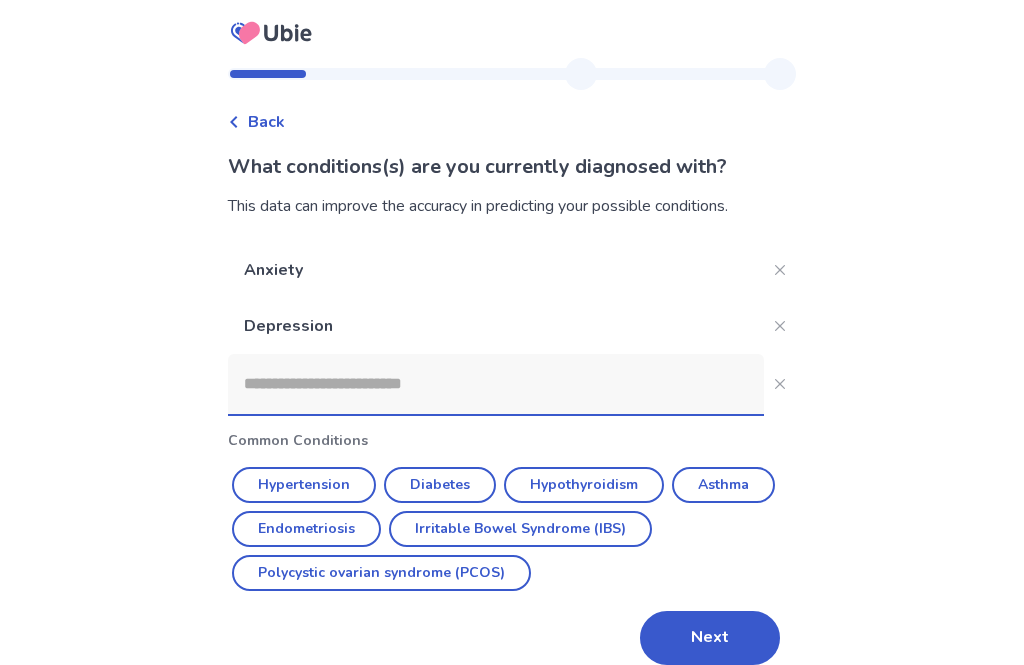click on "Asthma" at bounding box center (723, 485) 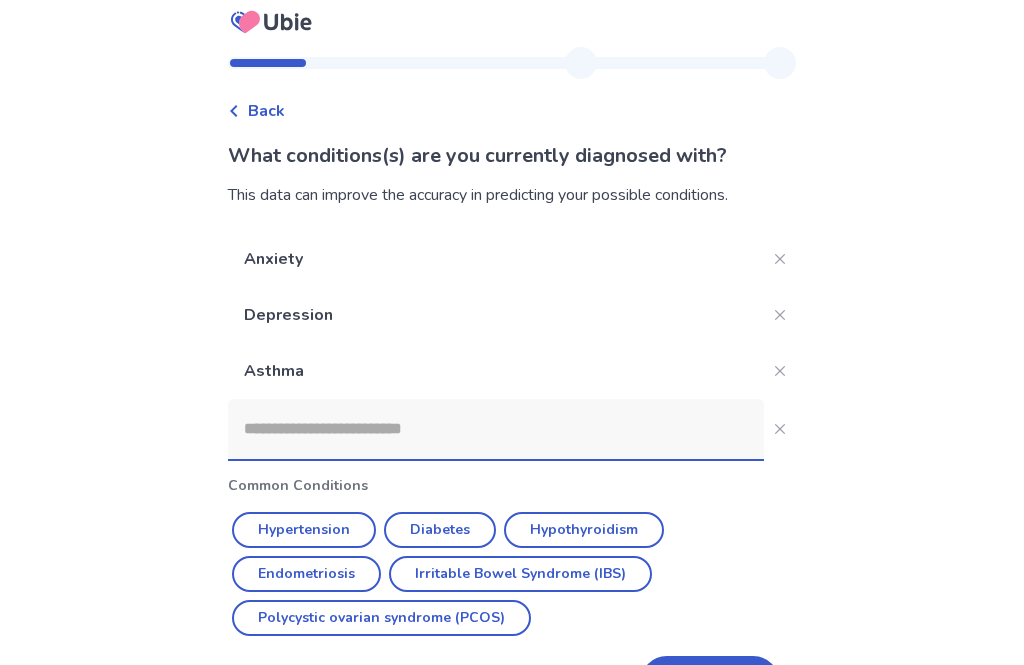 scroll, scrollTop: 16, scrollLeft: 0, axis: vertical 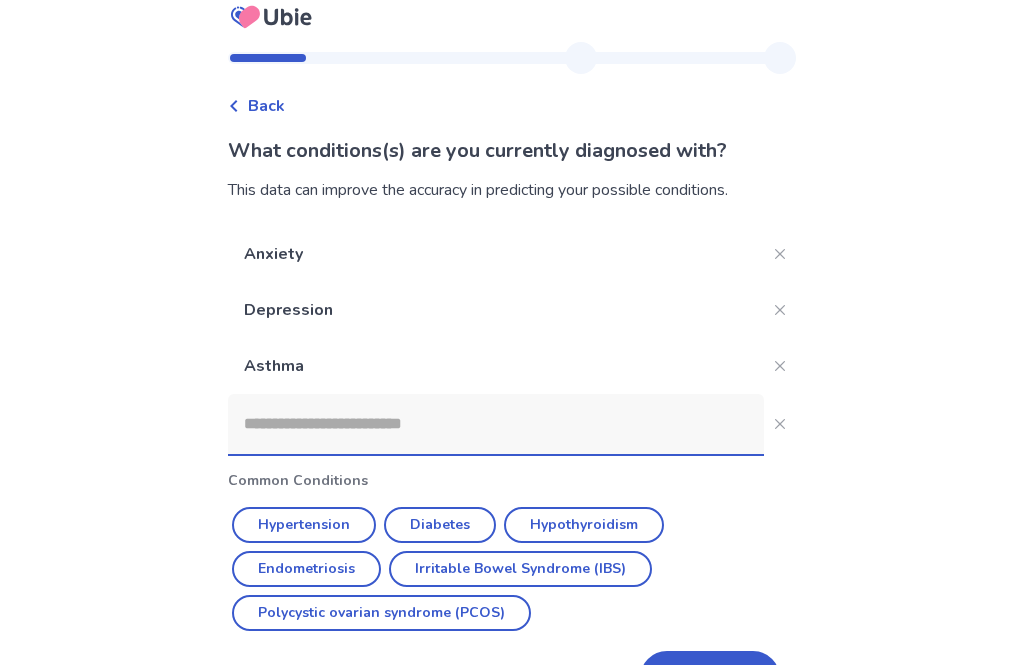 click at bounding box center [496, 424] 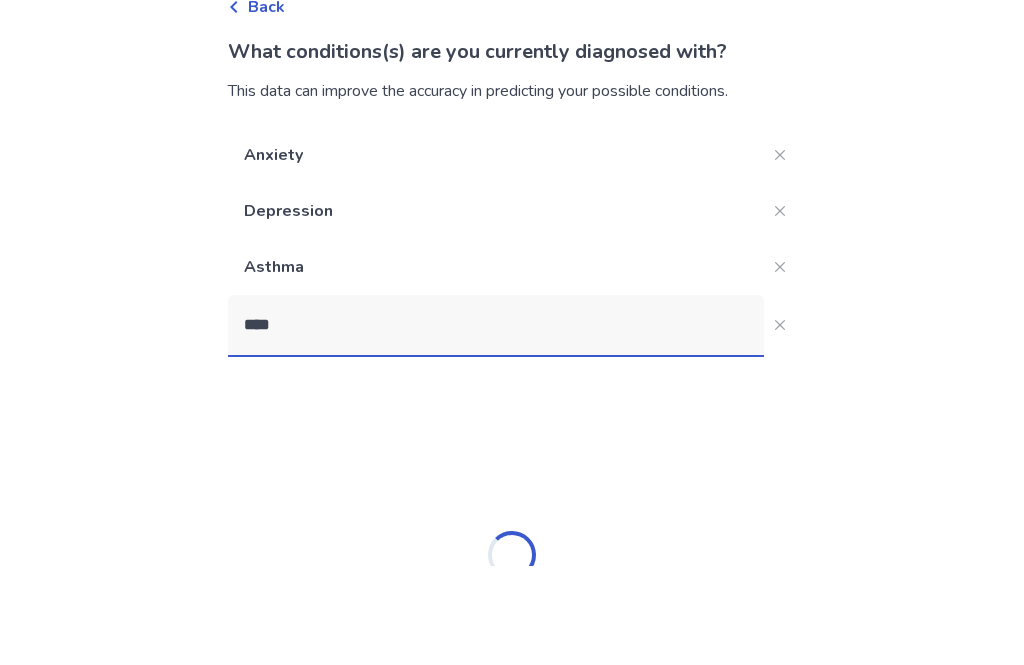 type on "****" 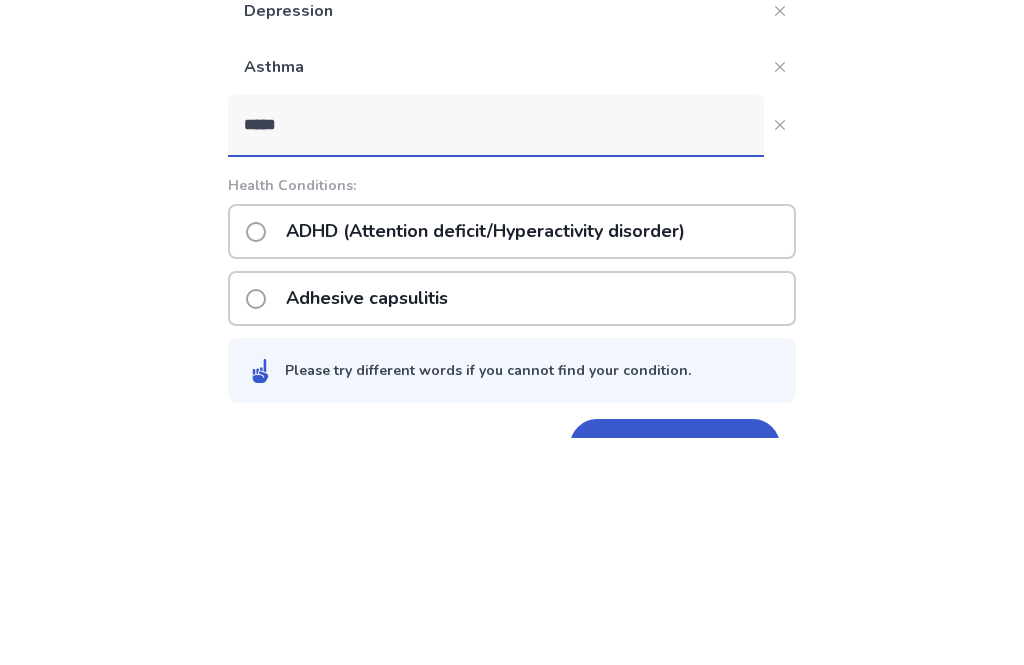 scroll, scrollTop: 89, scrollLeft: 0, axis: vertical 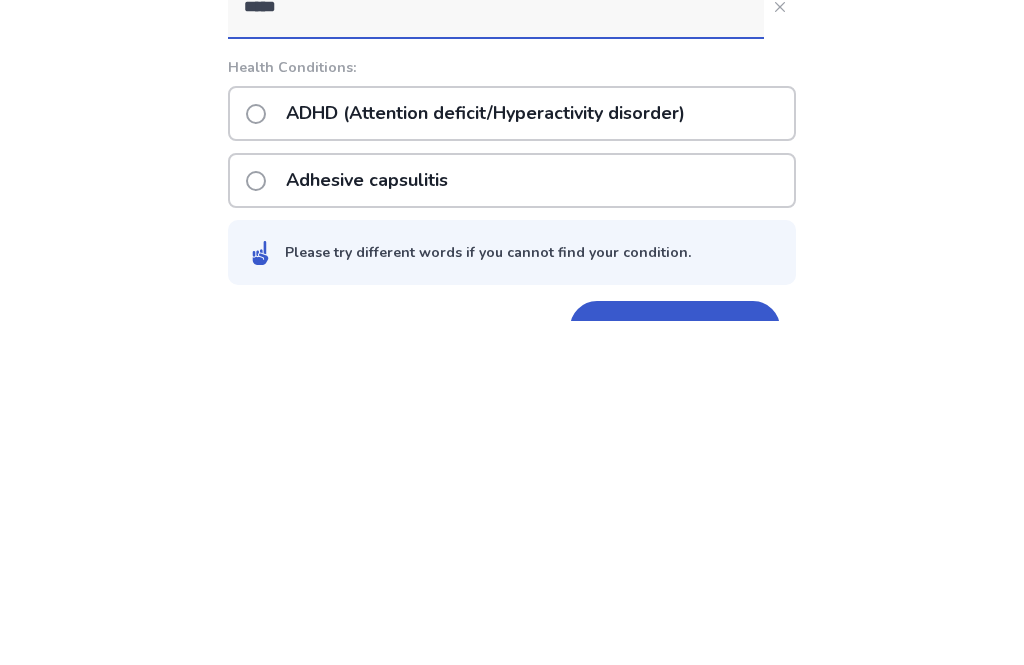 click on "ADHD (Attention deficit/Hyperactivity disorder)" at bounding box center (485, 457) 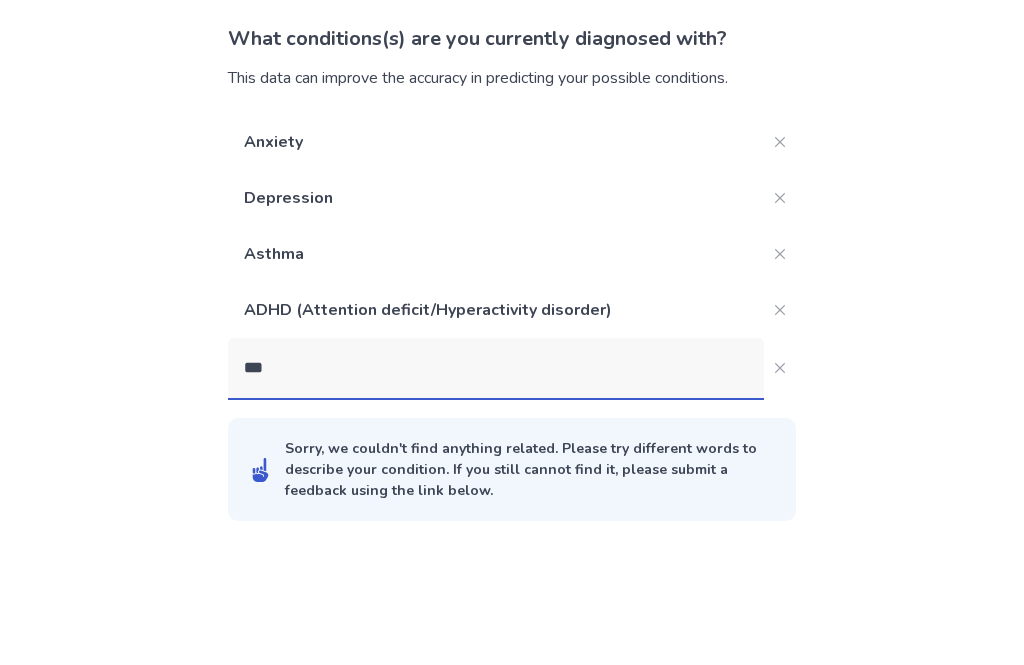 scroll, scrollTop: 61, scrollLeft: 0, axis: vertical 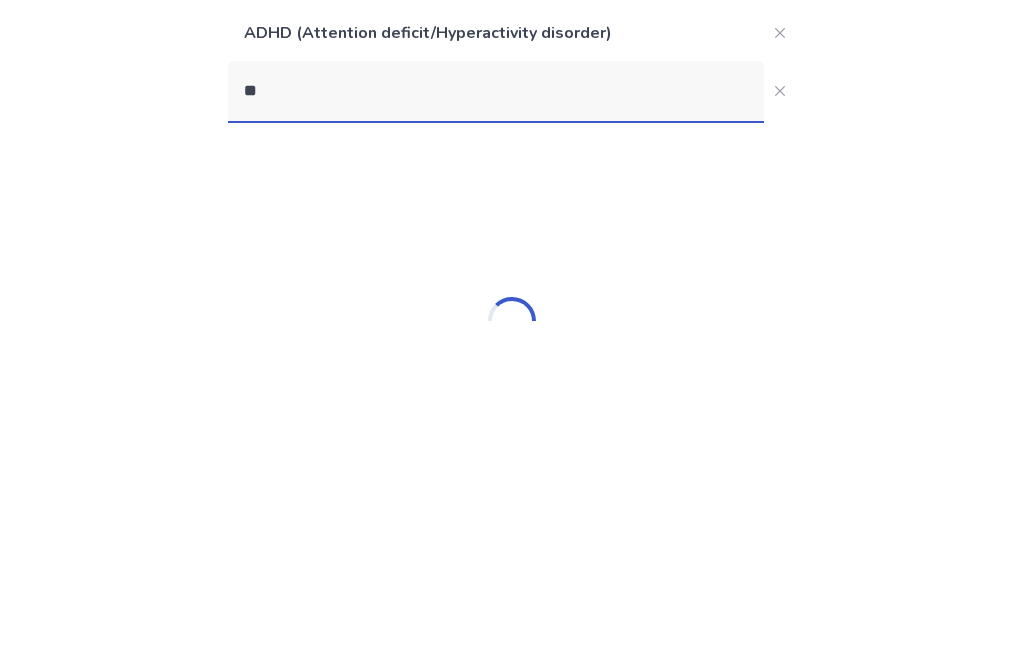 type on "*" 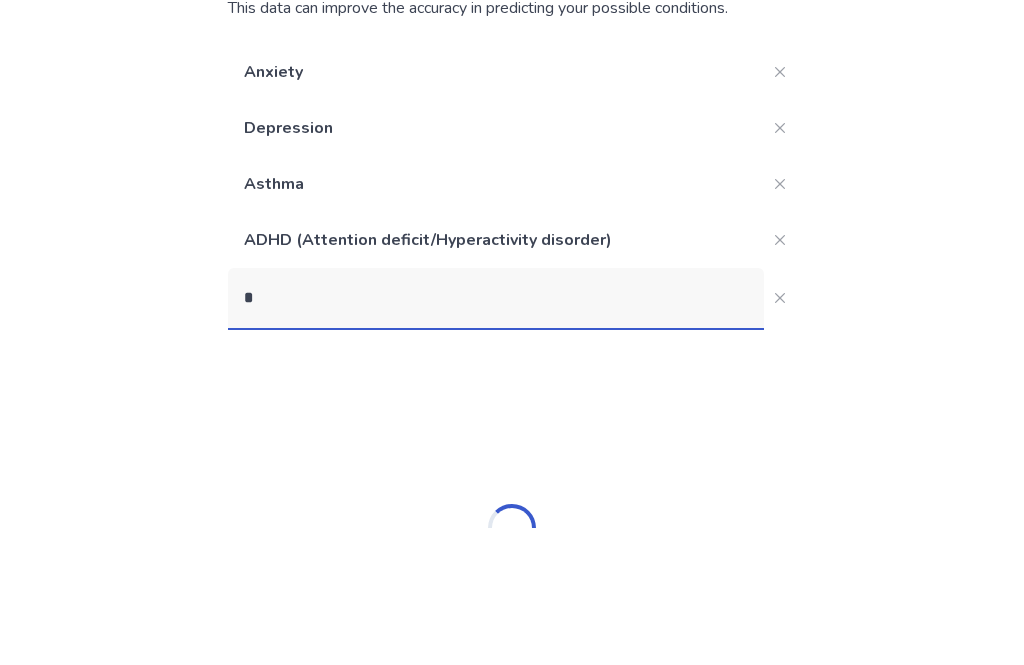 type 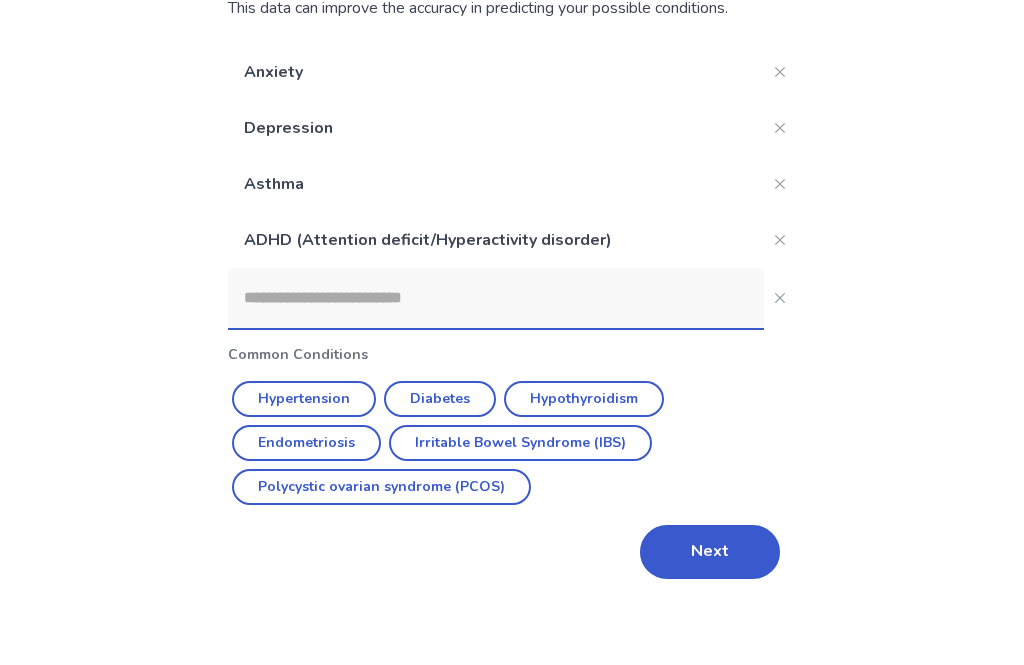 scroll, scrollTop: 136, scrollLeft: 0, axis: vertical 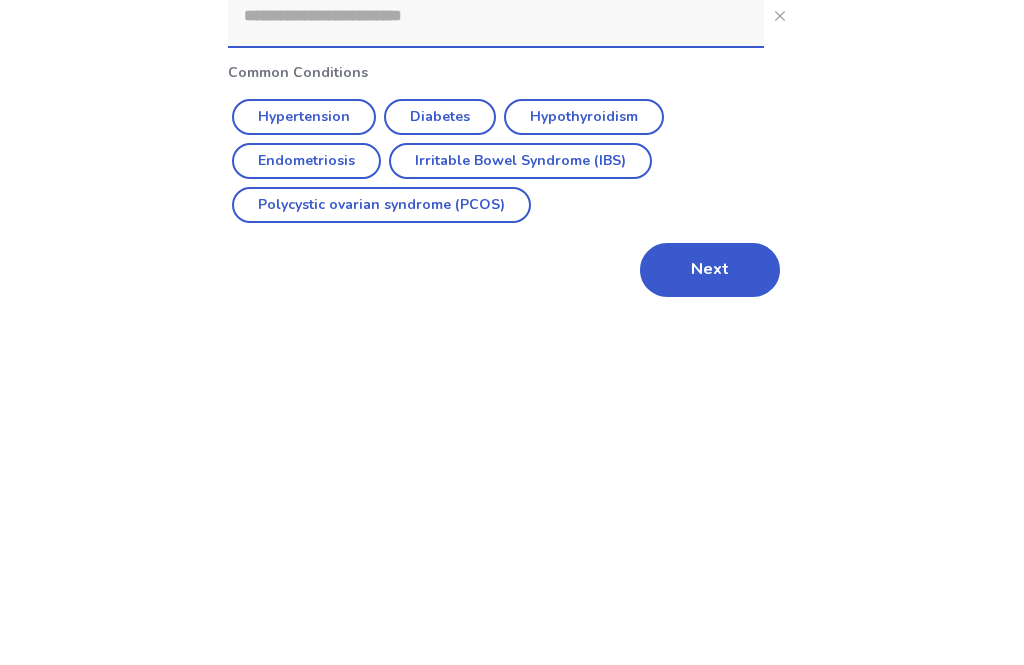 click on "Next" at bounding box center [710, 614] 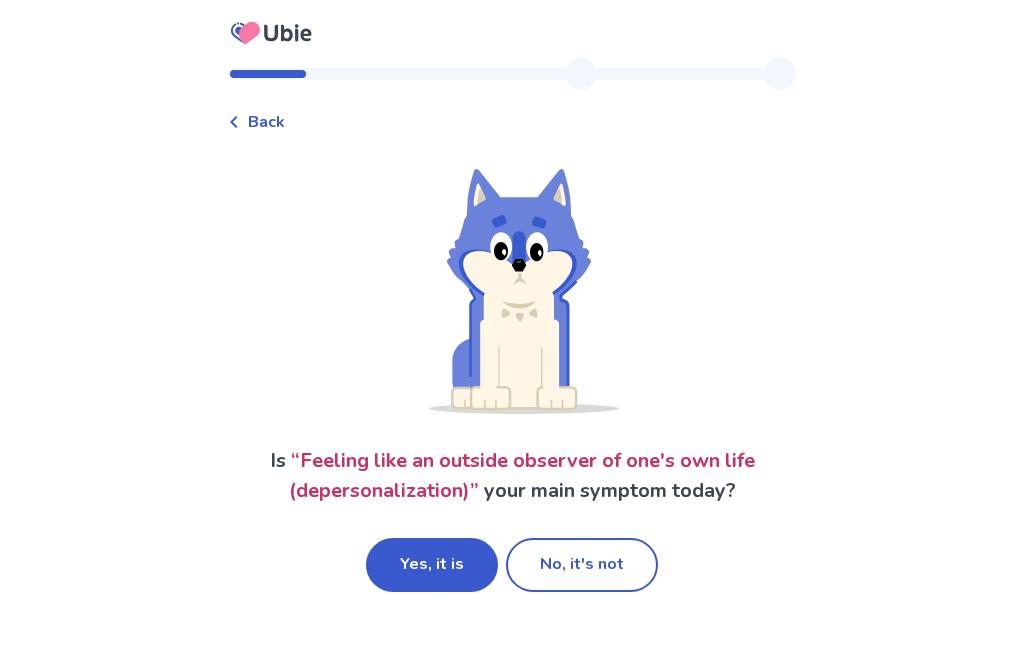 scroll, scrollTop: 45, scrollLeft: 0, axis: vertical 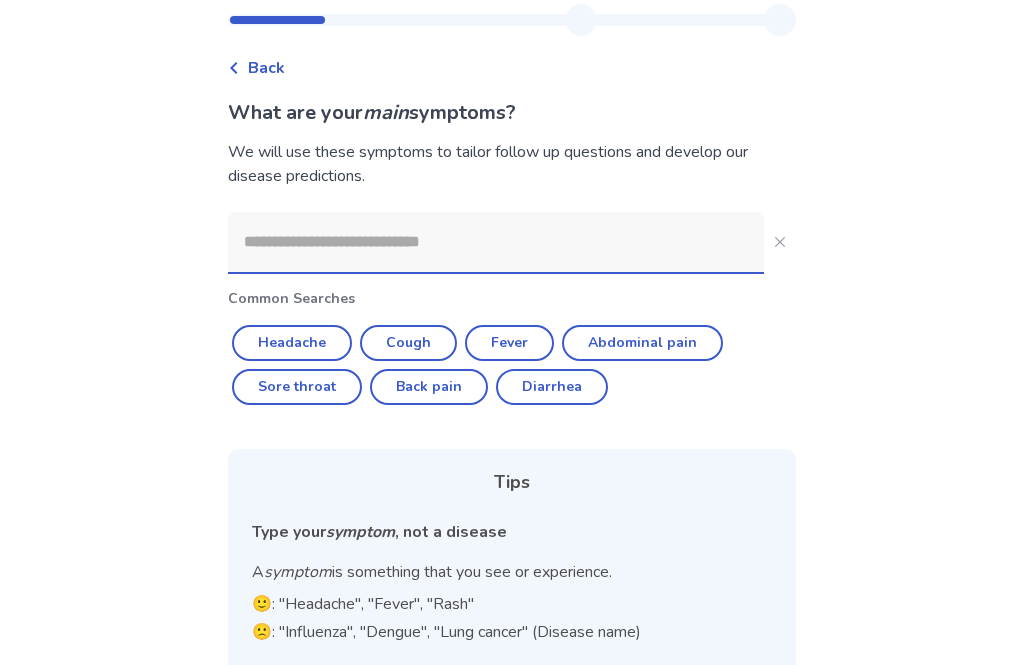 click 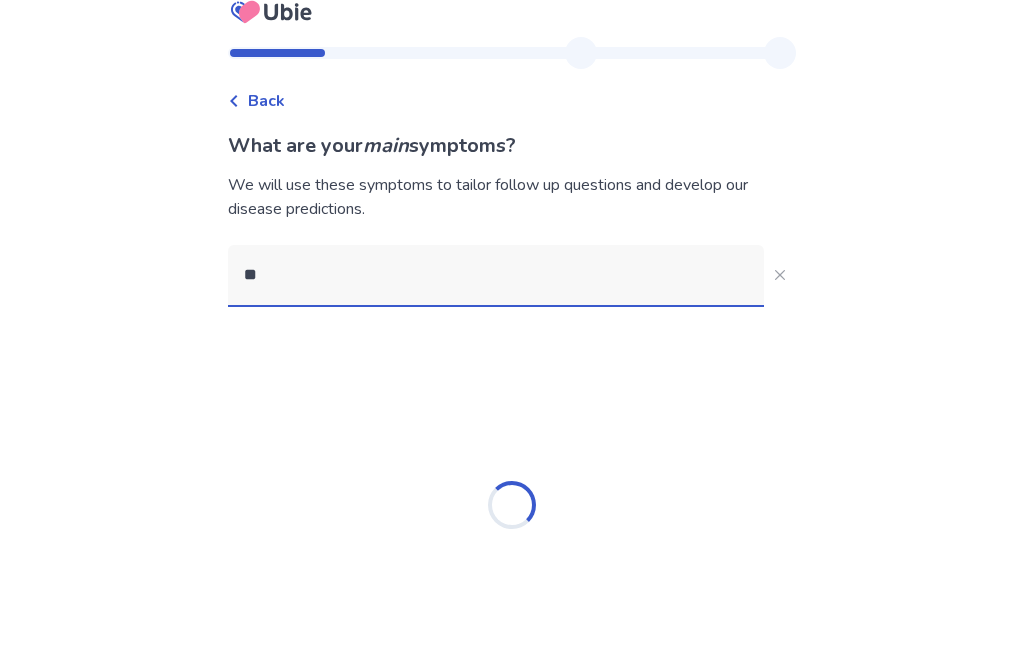 scroll, scrollTop: 0, scrollLeft: 0, axis: both 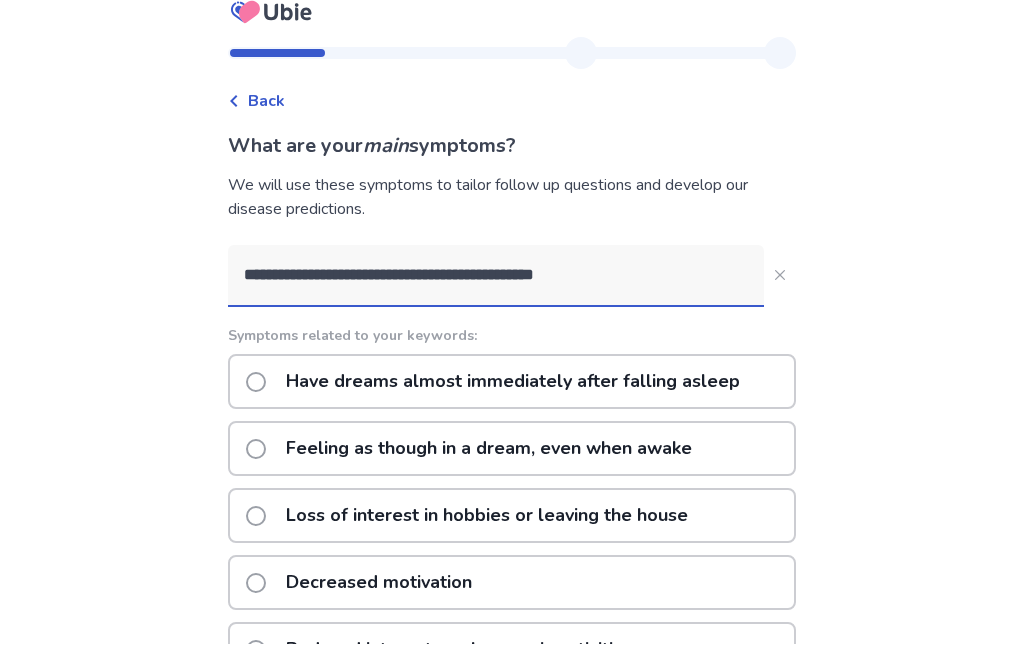 type on "**********" 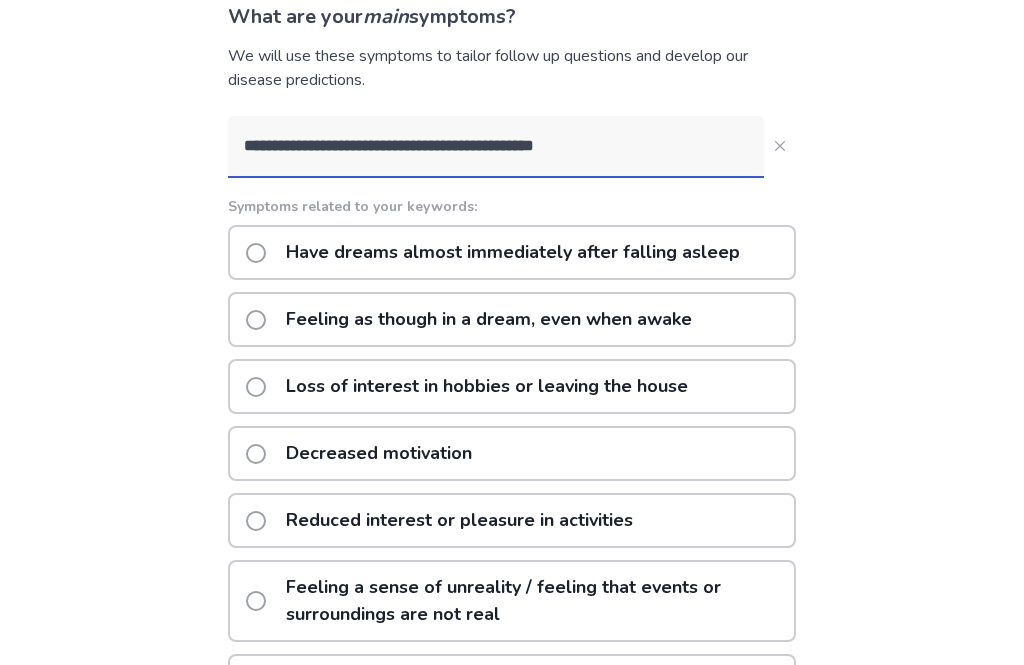 scroll, scrollTop: 148, scrollLeft: 0, axis: vertical 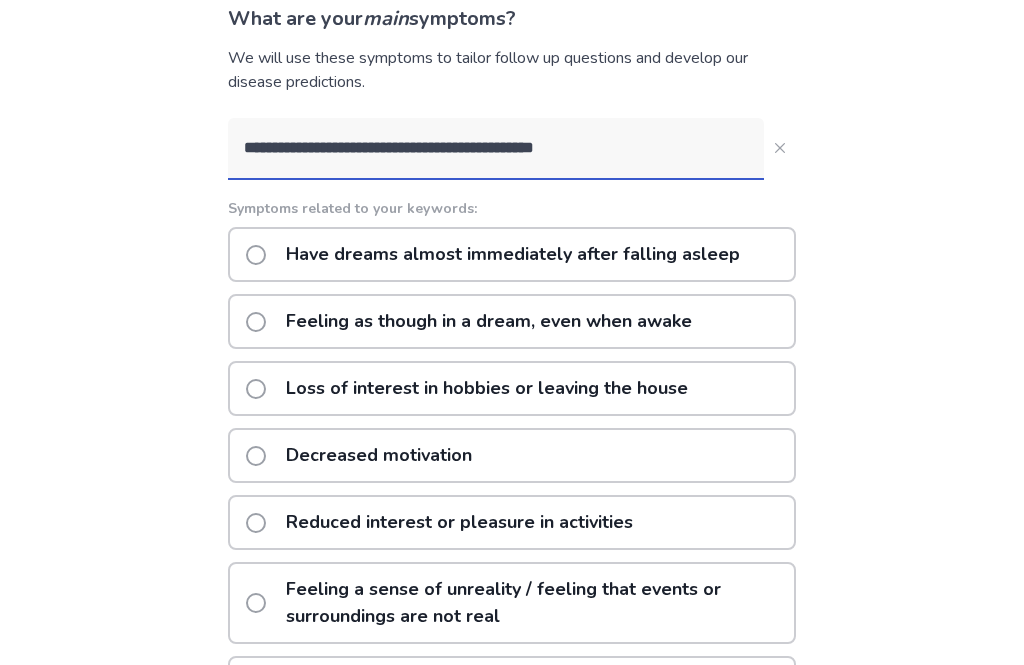 click 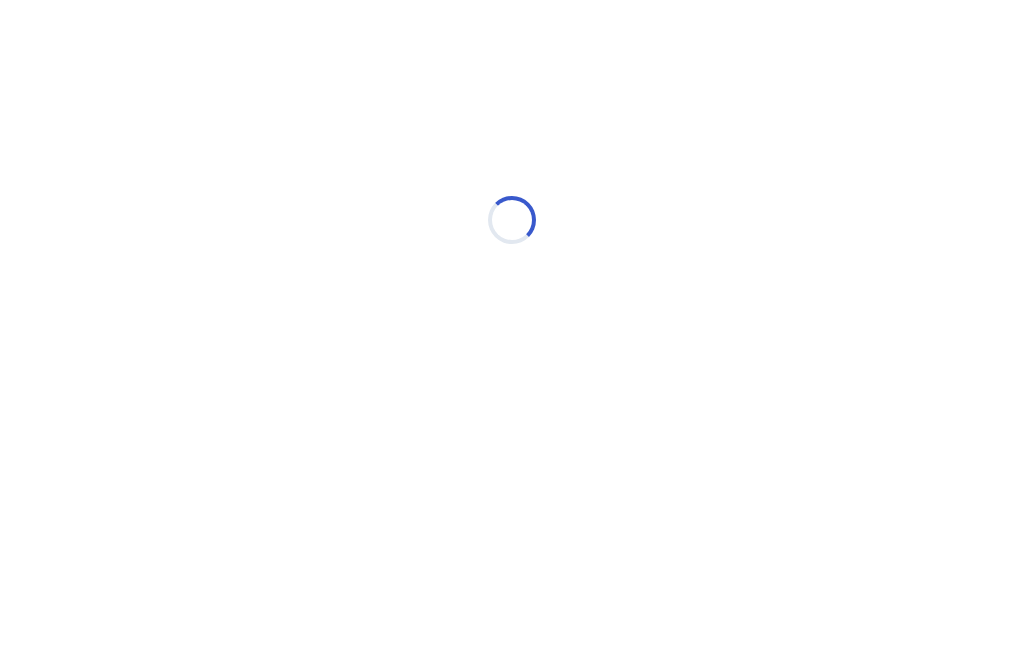 scroll, scrollTop: 0, scrollLeft: 0, axis: both 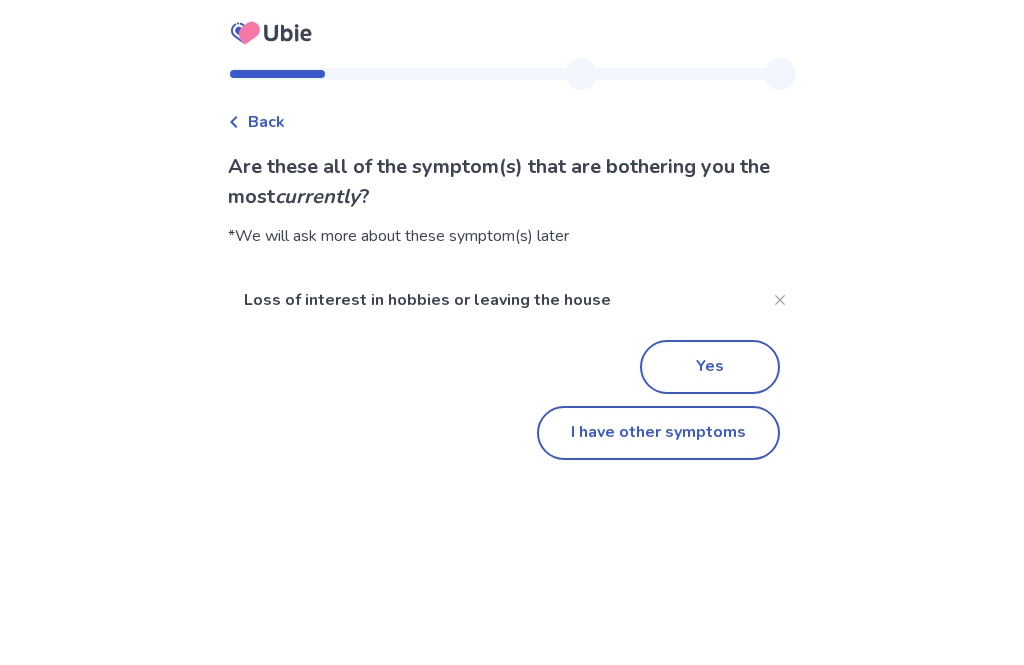 click on "Back" at bounding box center (256, 122) 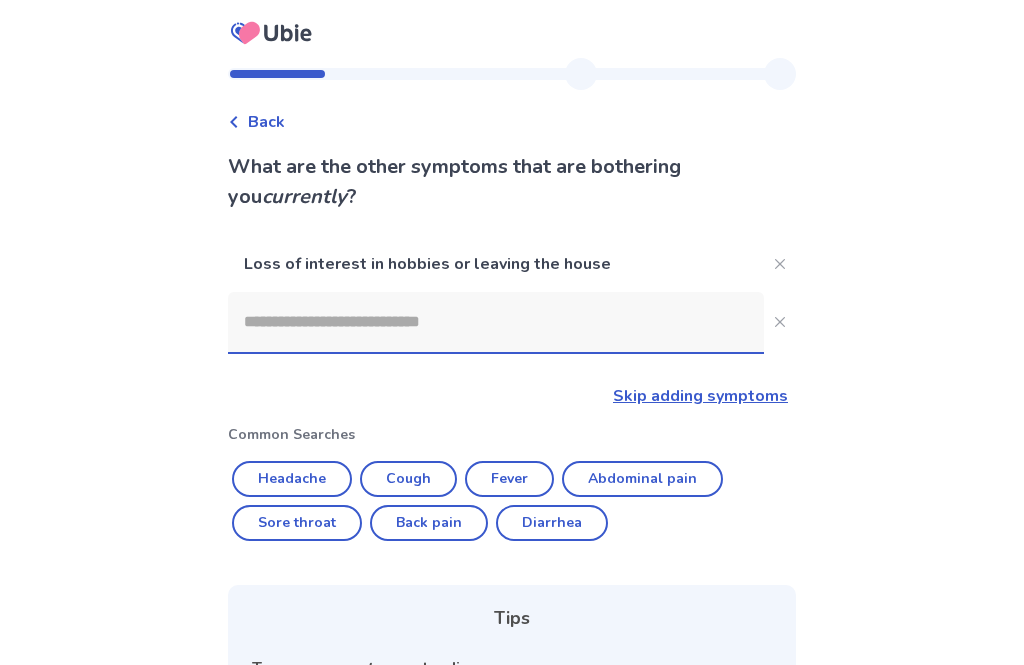 scroll, scrollTop: 212, scrollLeft: 0, axis: vertical 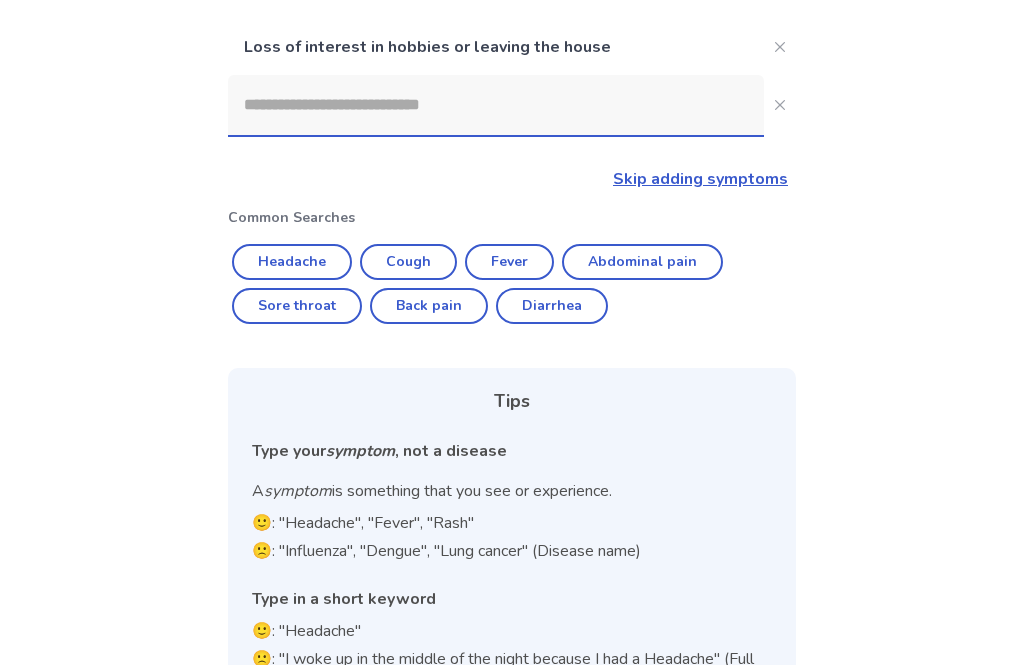 click 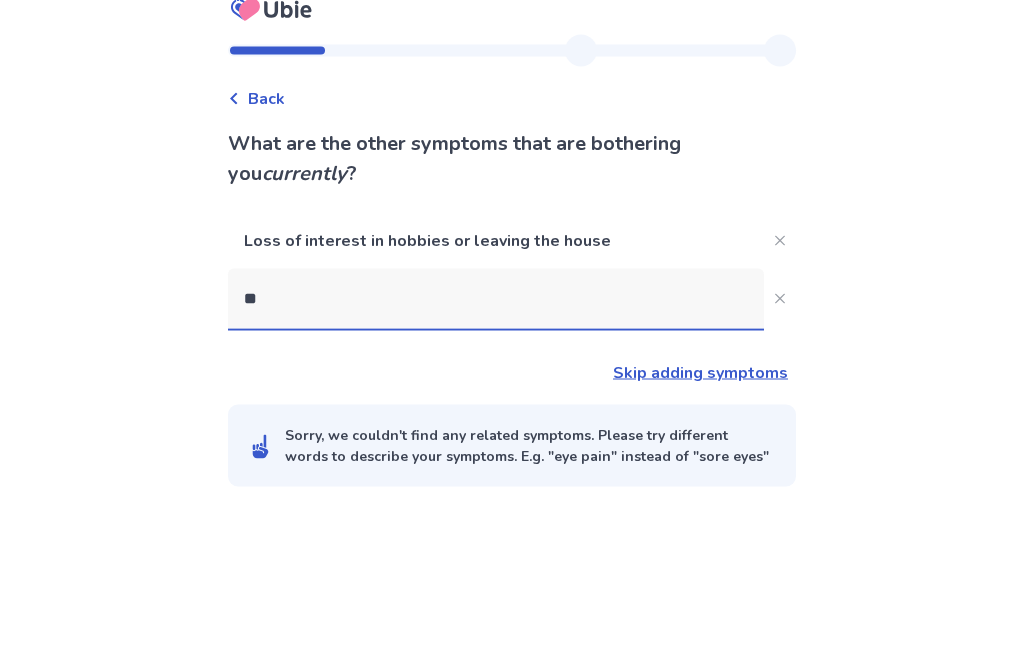 scroll, scrollTop: 0, scrollLeft: 0, axis: both 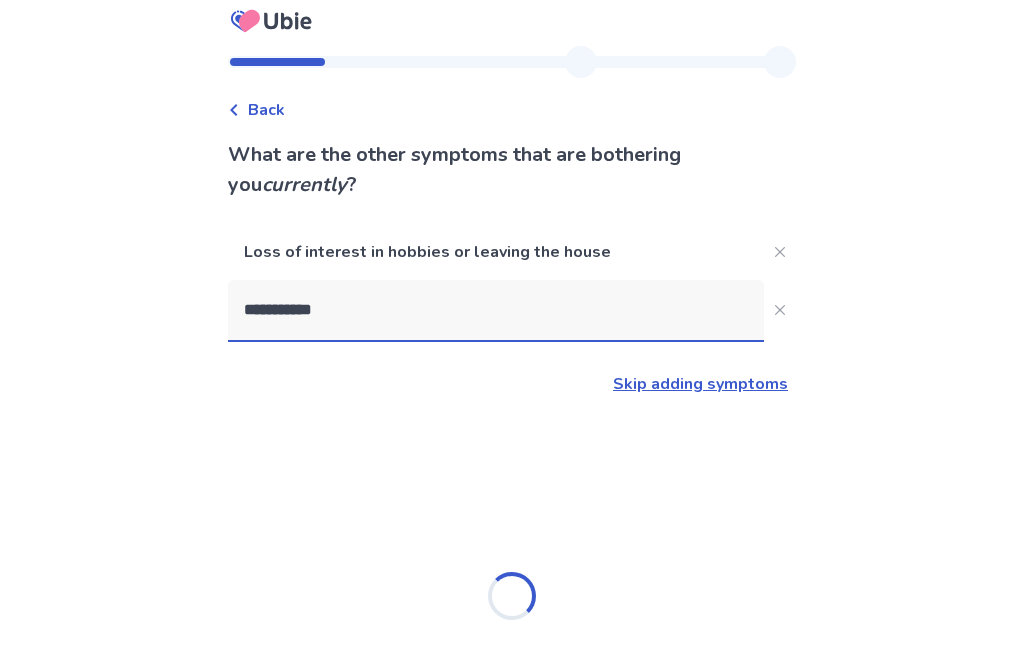 type on "**********" 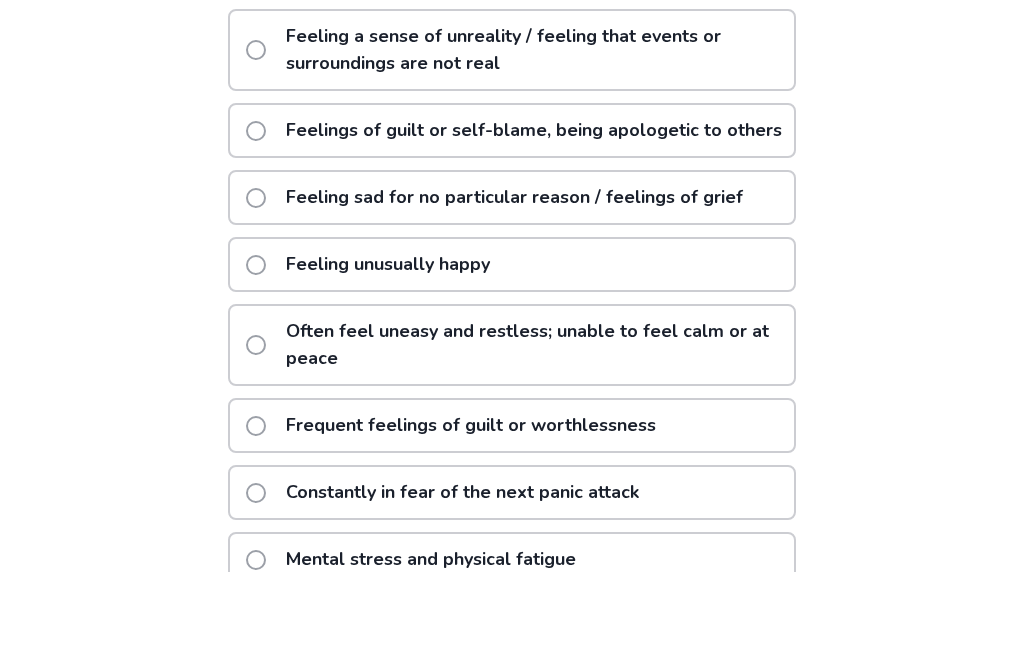 scroll, scrollTop: 514, scrollLeft: 0, axis: vertical 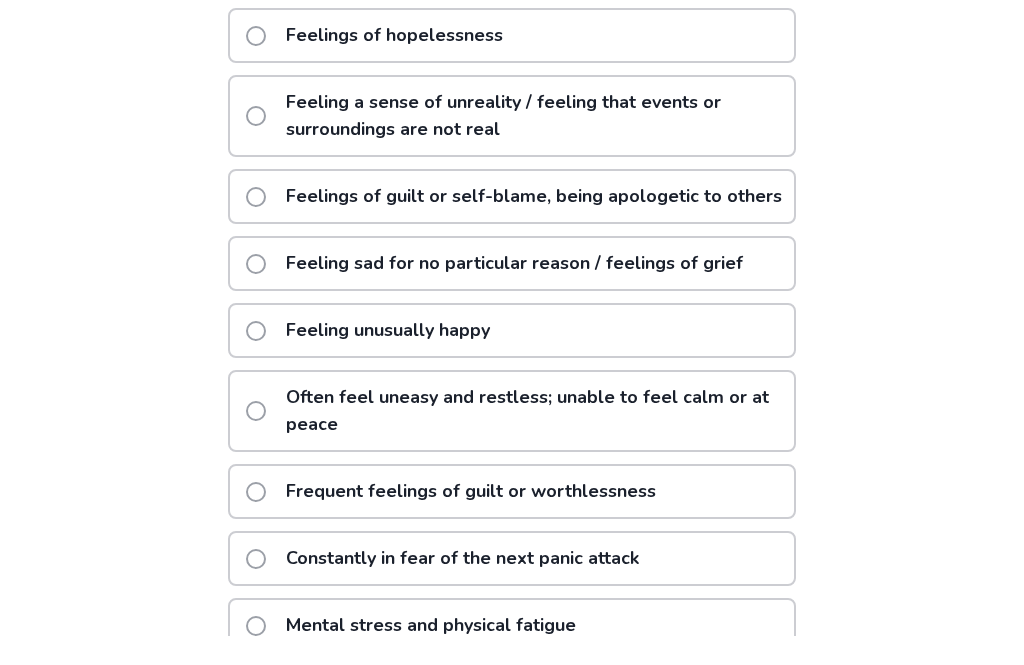 click 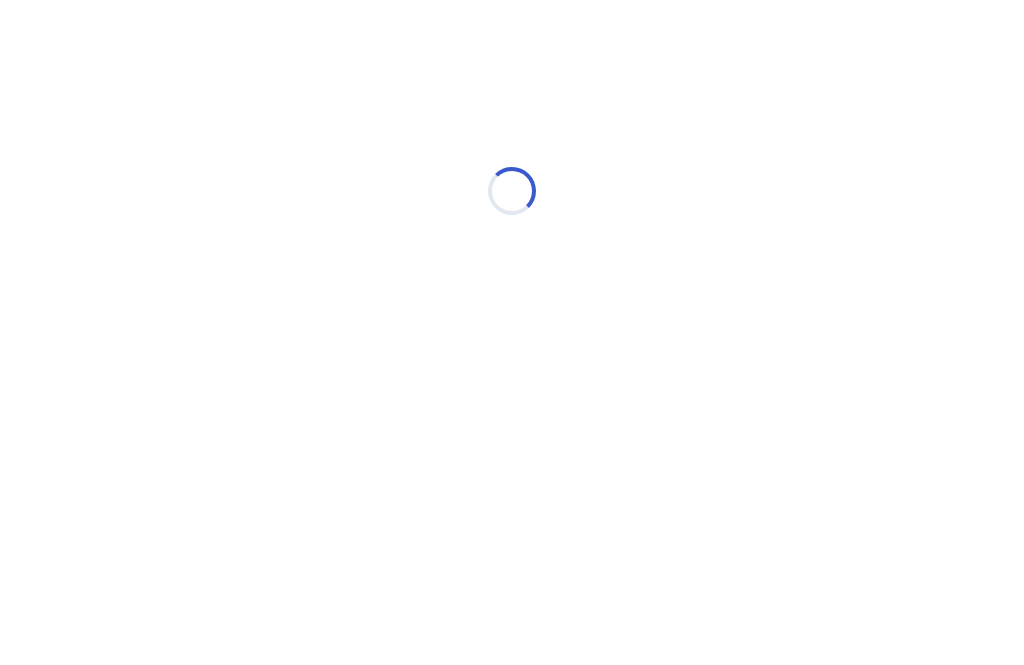 scroll, scrollTop: 0, scrollLeft: 0, axis: both 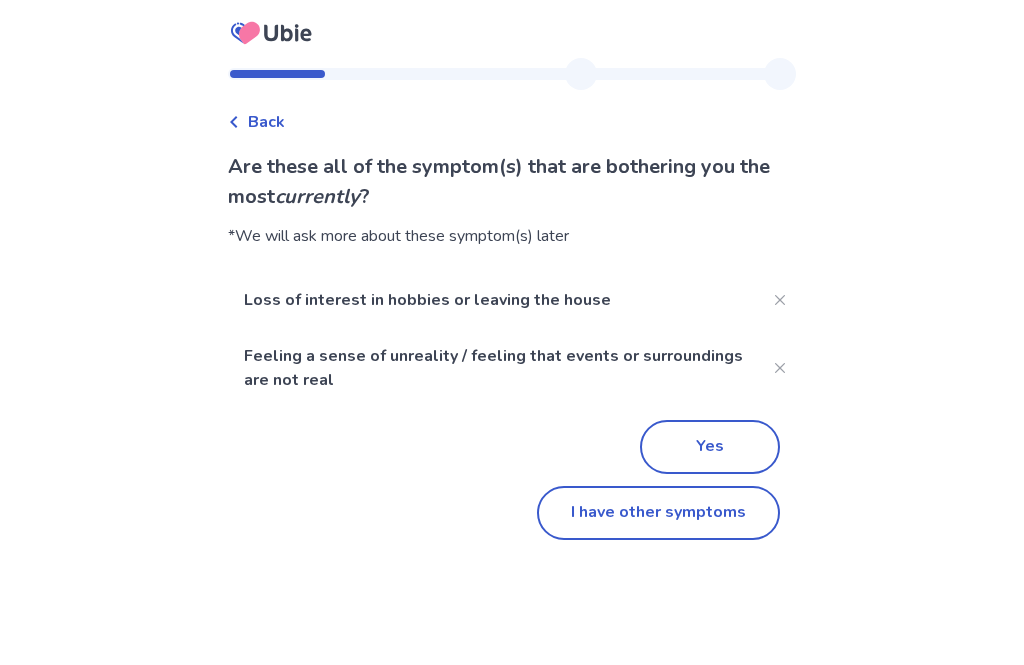 click on "I have other symptoms" 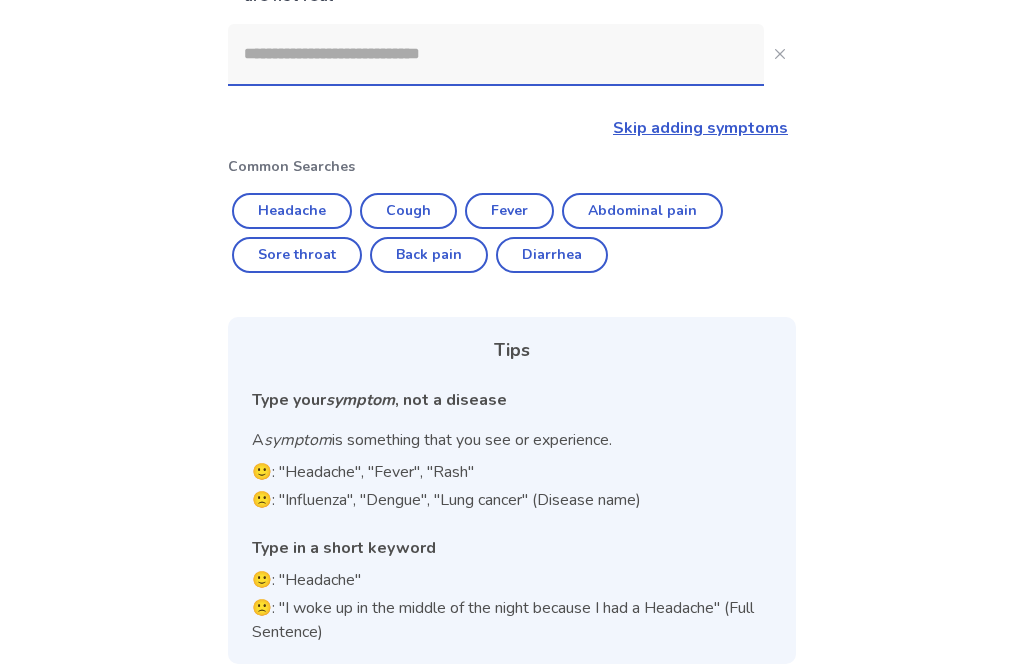 scroll, scrollTop: 326, scrollLeft: 0, axis: vertical 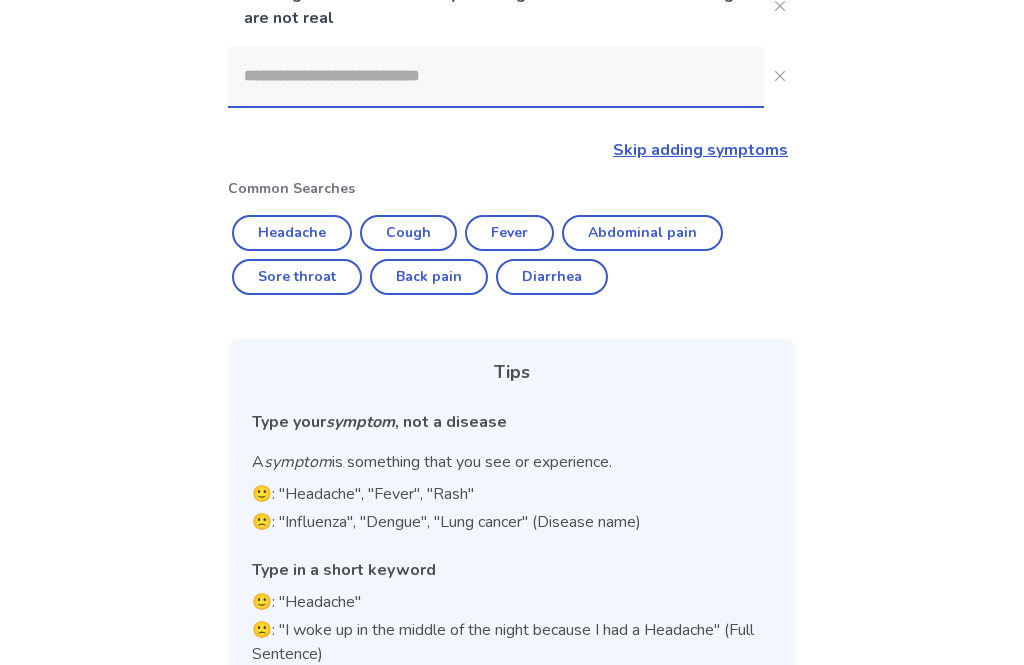 click 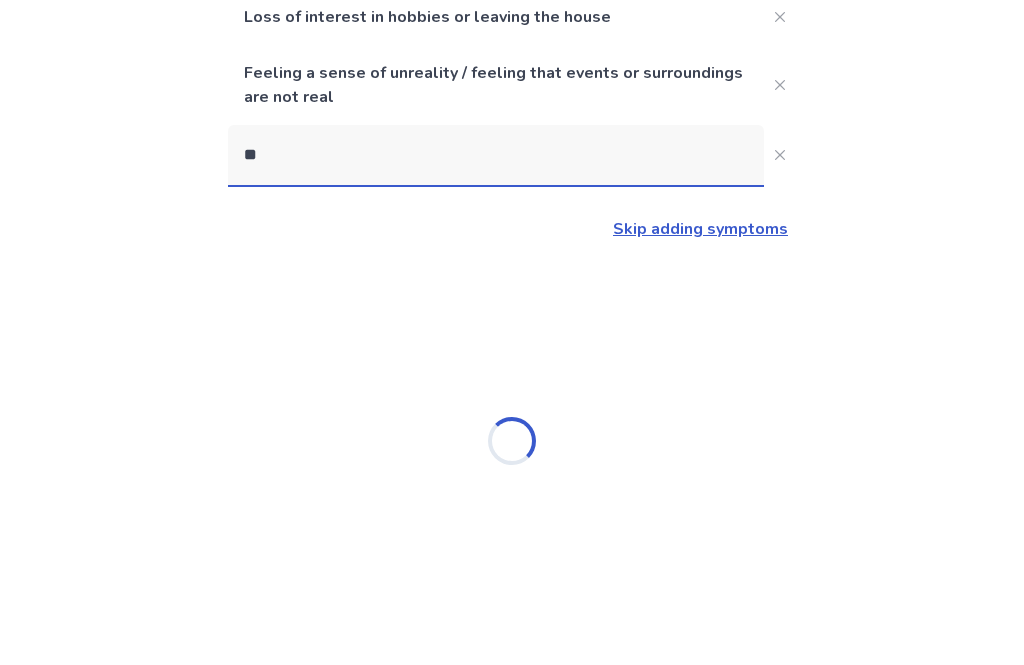 scroll, scrollTop: 64, scrollLeft: 0, axis: vertical 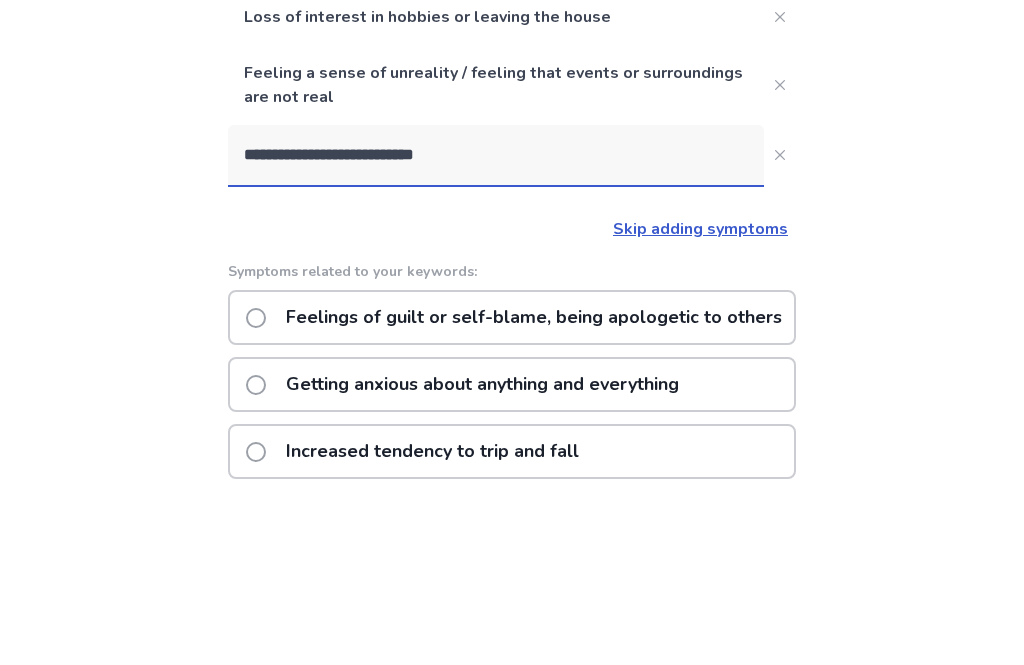 type on "**********" 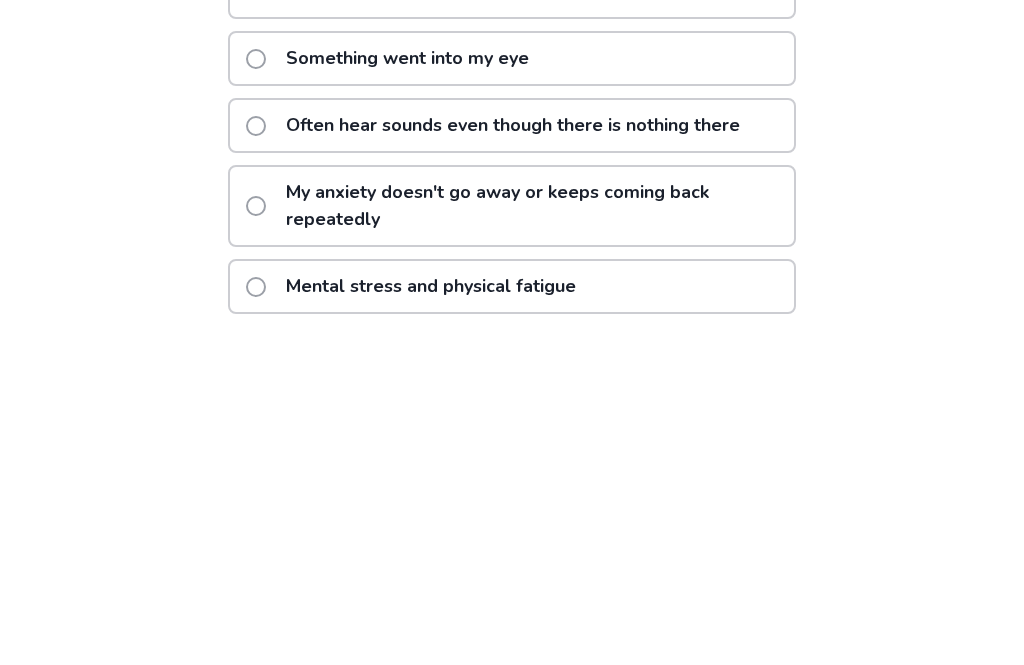 scroll, scrollTop: 451, scrollLeft: 0, axis: vertical 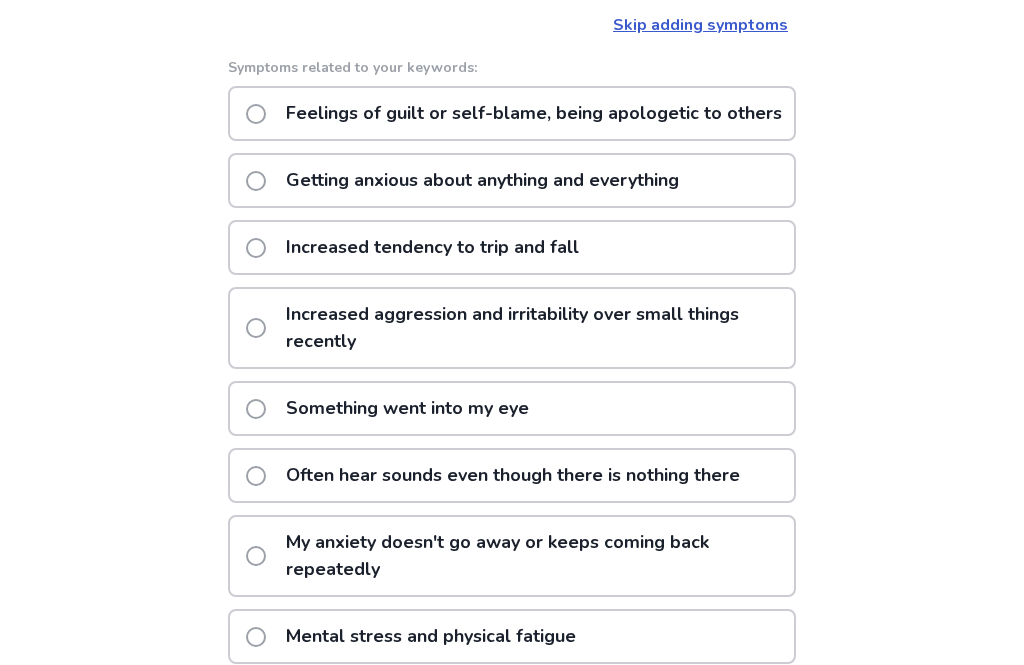 click on "Getting anxious about anything and everything" 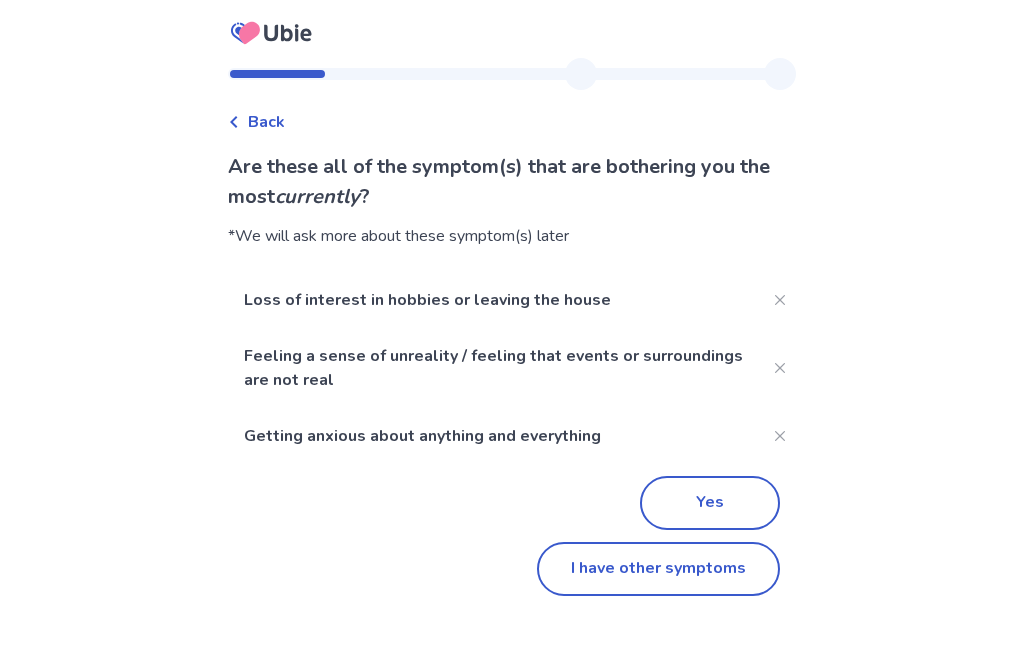 click on "I have other symptoms" 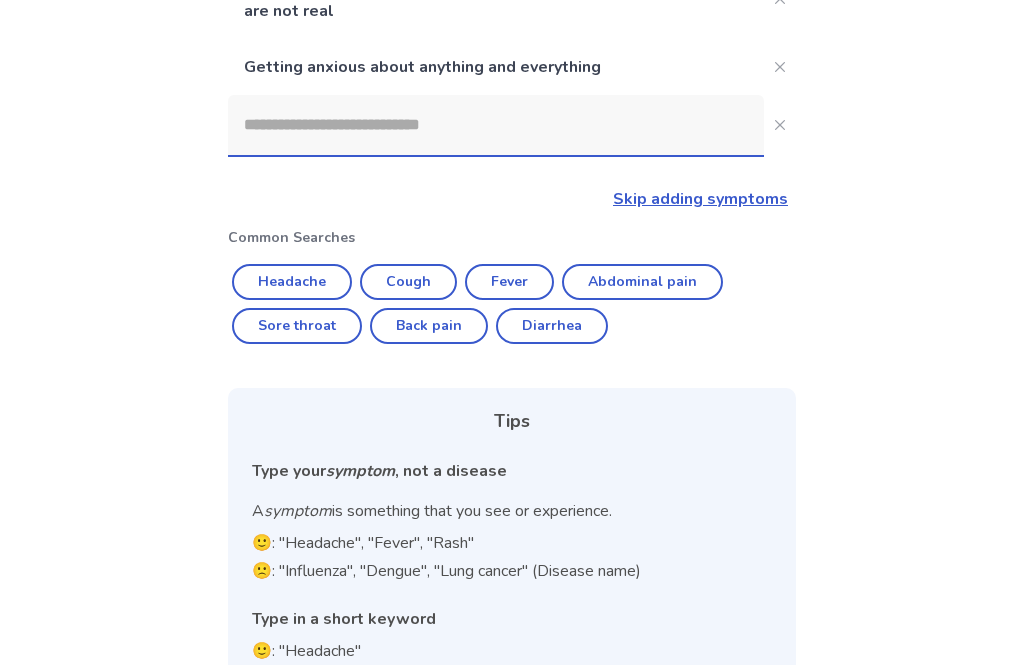 click 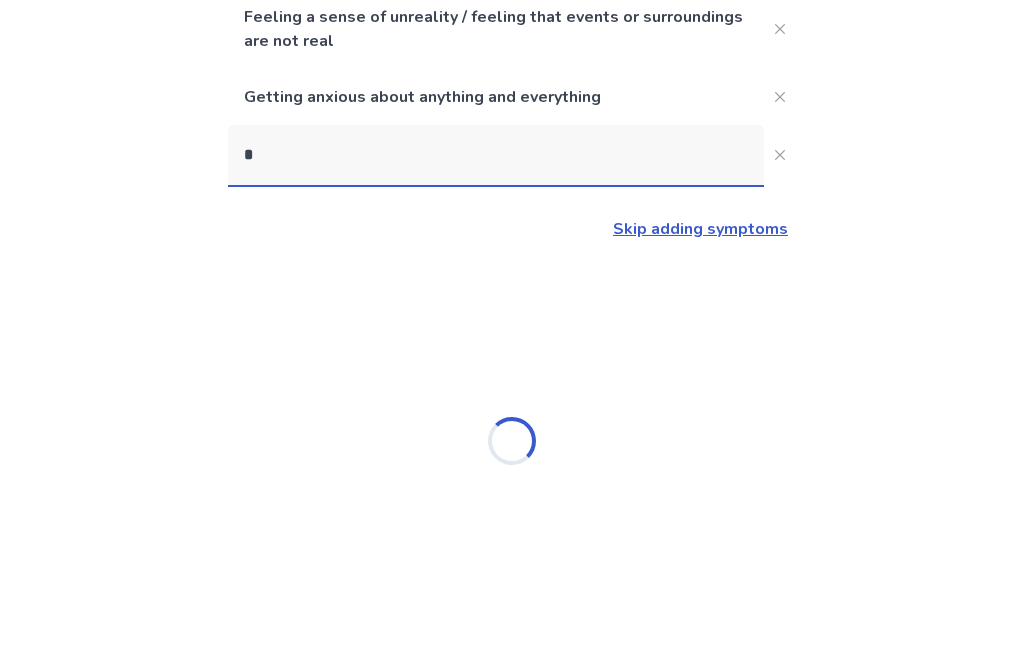 scroll, scrollTop: 64, scrollLeft: 0, axis: vertical 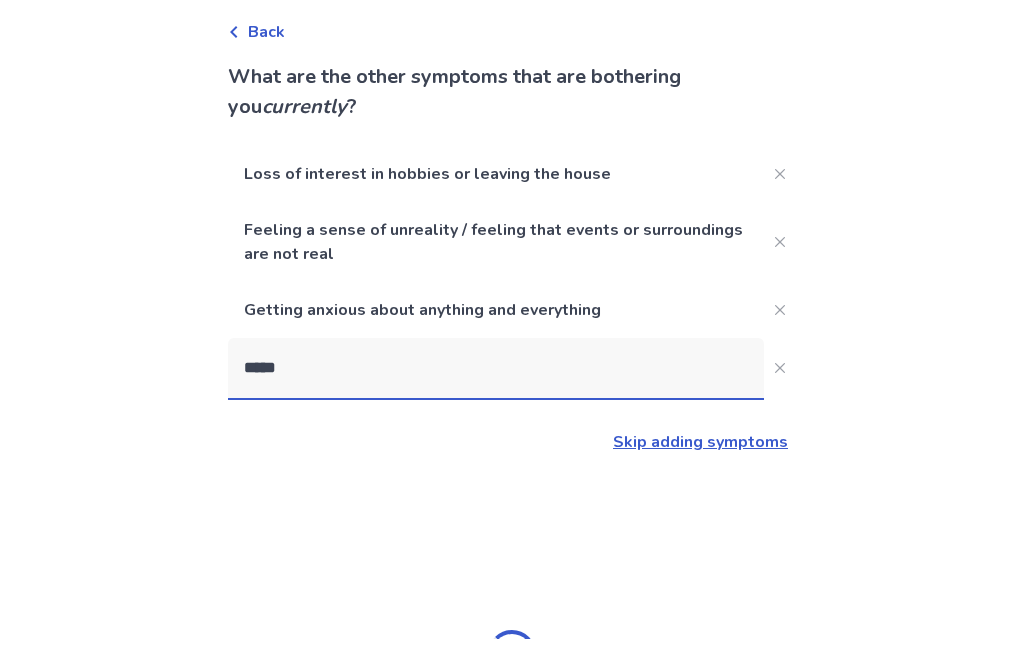 type on "*****" 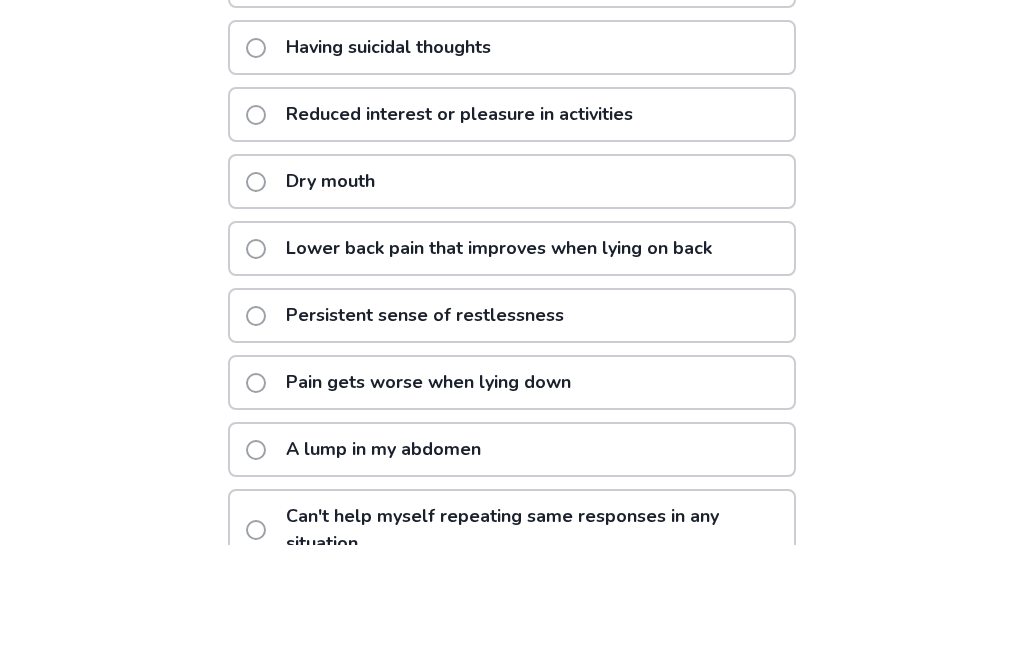 scroll, scrollTop: 546, scrollLeft: 0, axis: vertical 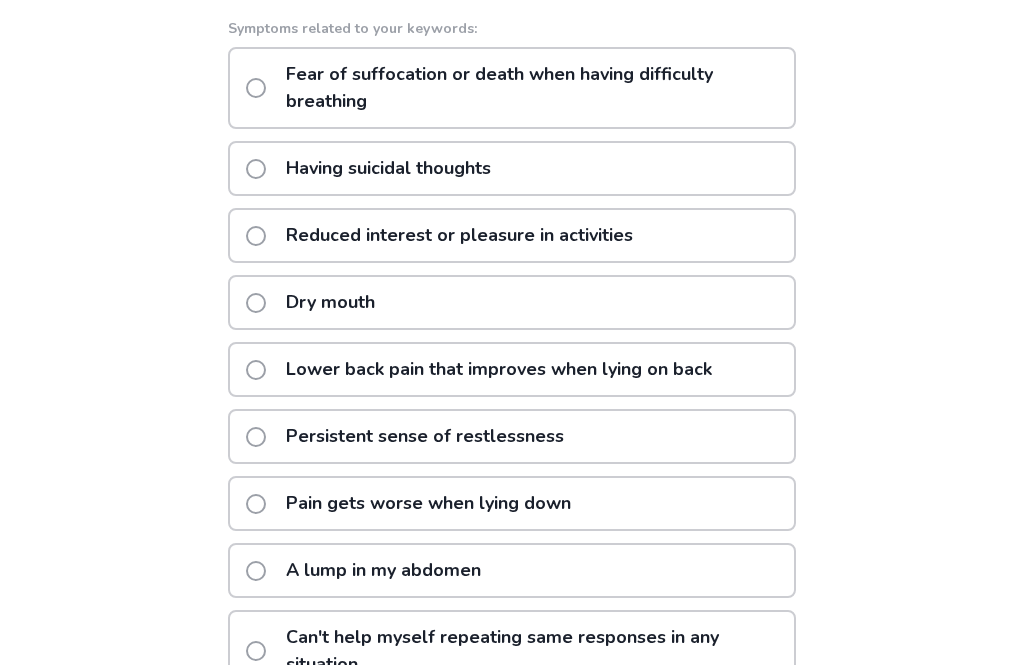 click on "Having suicidal thoughts" 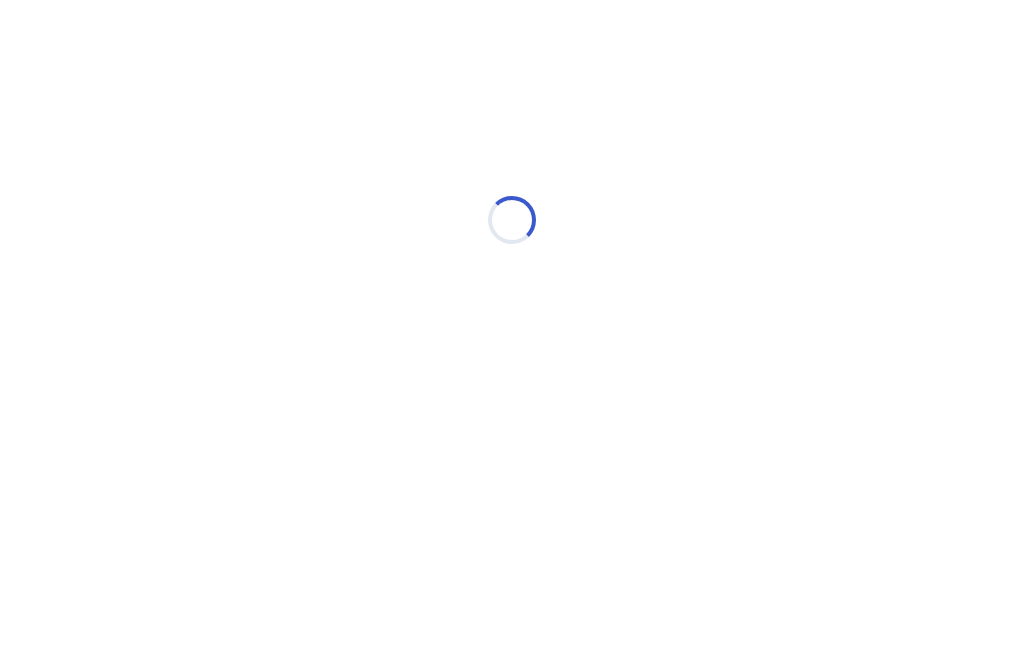 scroll, scrollTop: 0, scrollLeft: 0, axis: both 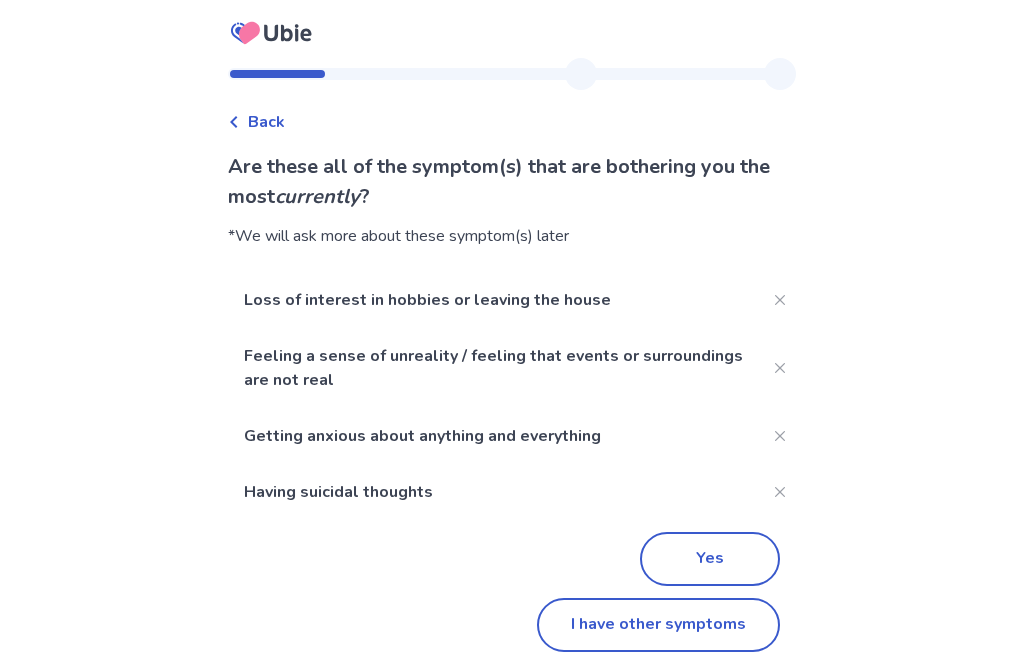 click on "I have other symptoms" 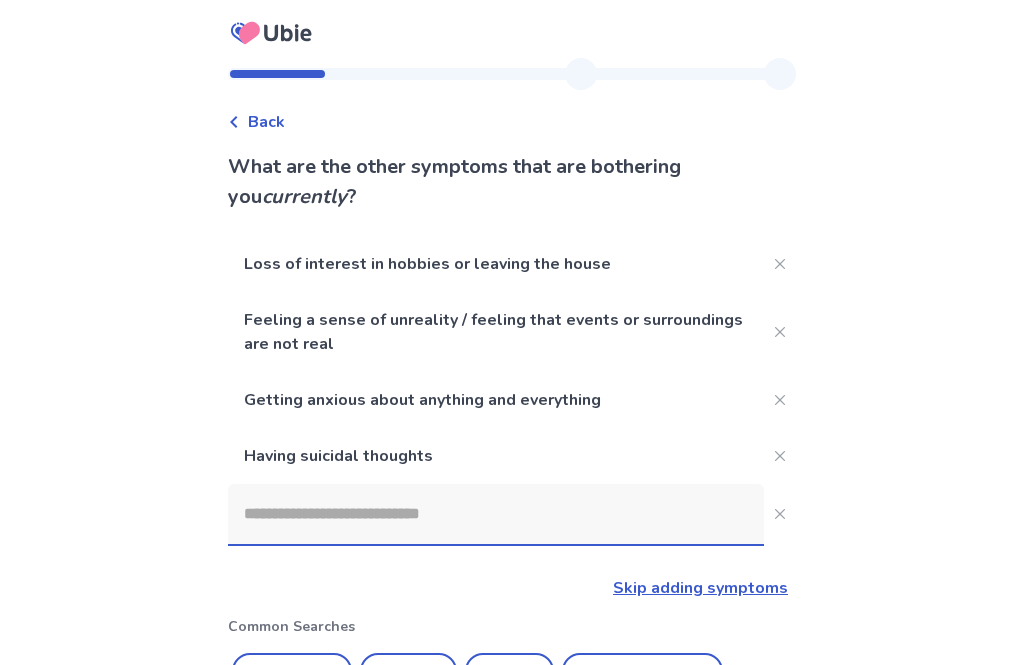 scroll, scrollTop: 483, scrollLeft: 0, axis: vertical 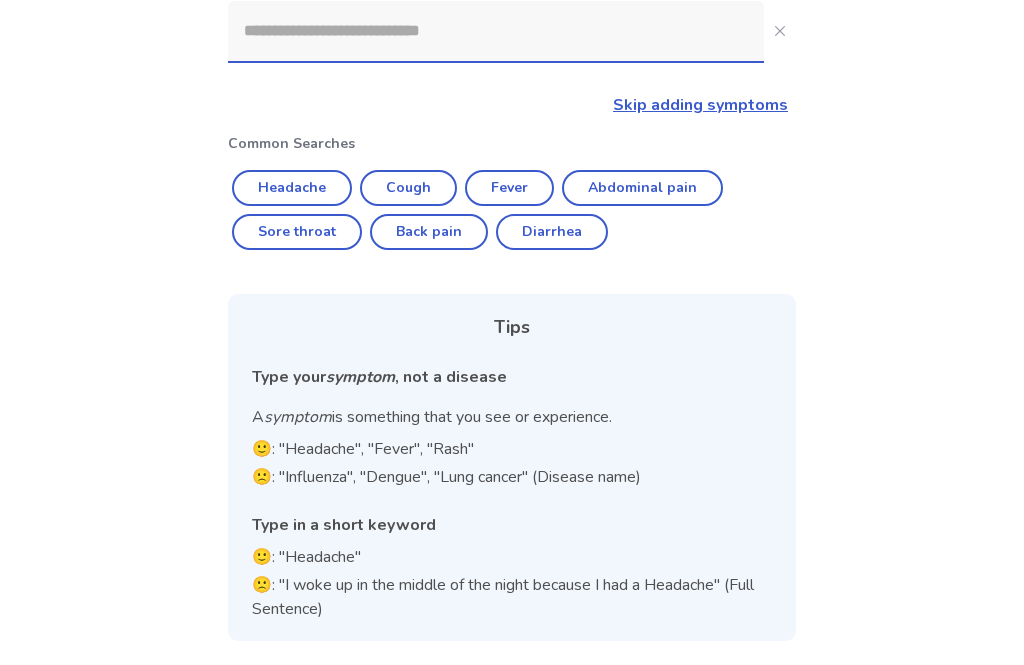 click 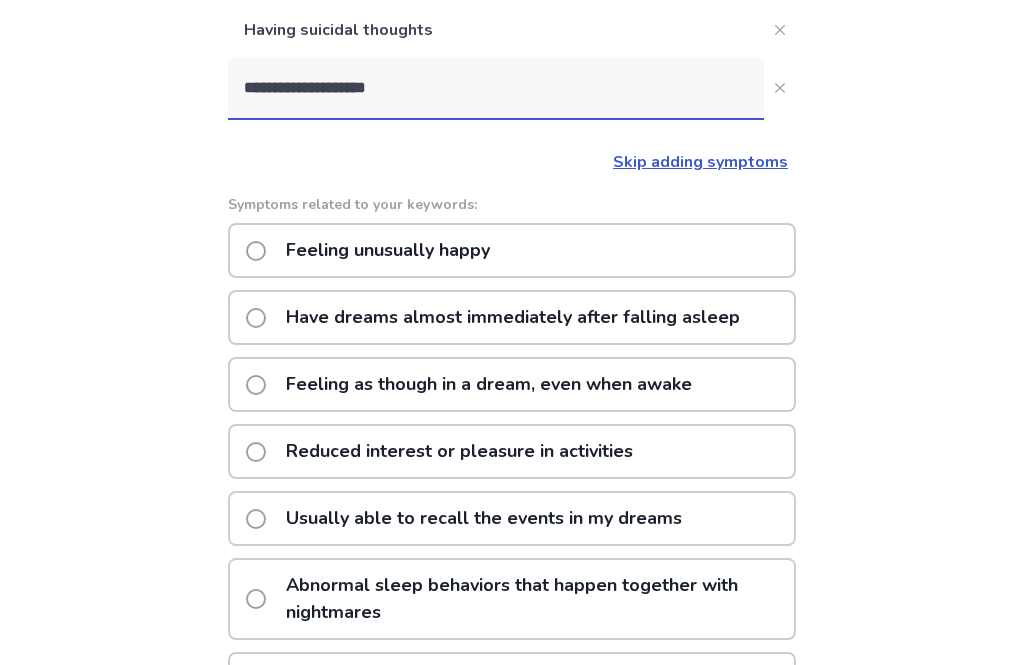 scroll, scrollTop: 359, scrollLeft: 0, axis: vertical 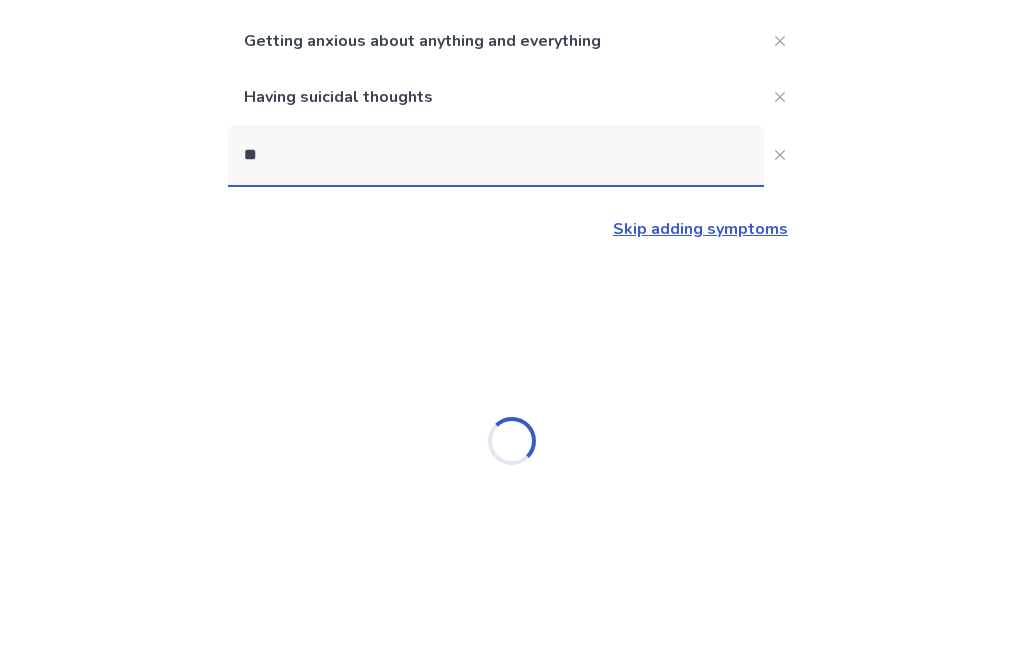 type on "*" 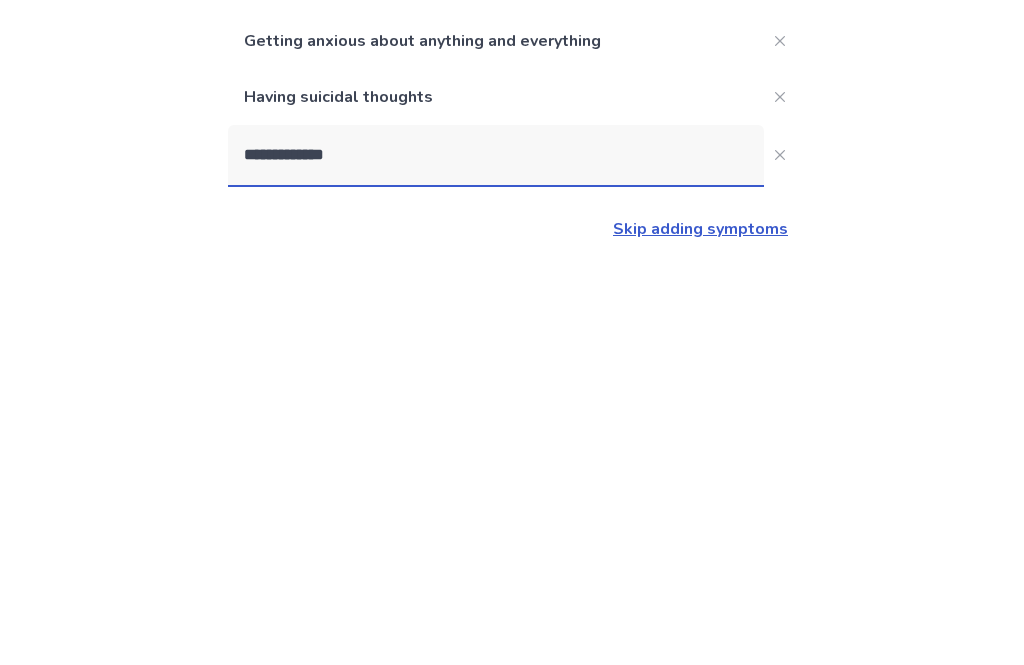 scroll, scrollTop: 64, scrollLeft: 0, axis: vertical 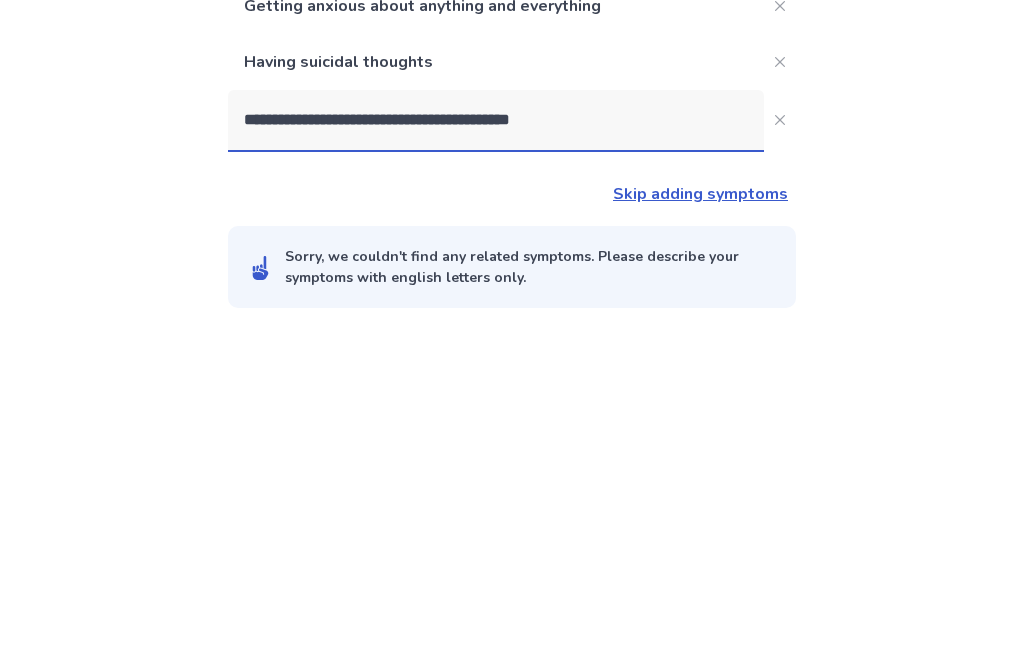type on "**********" 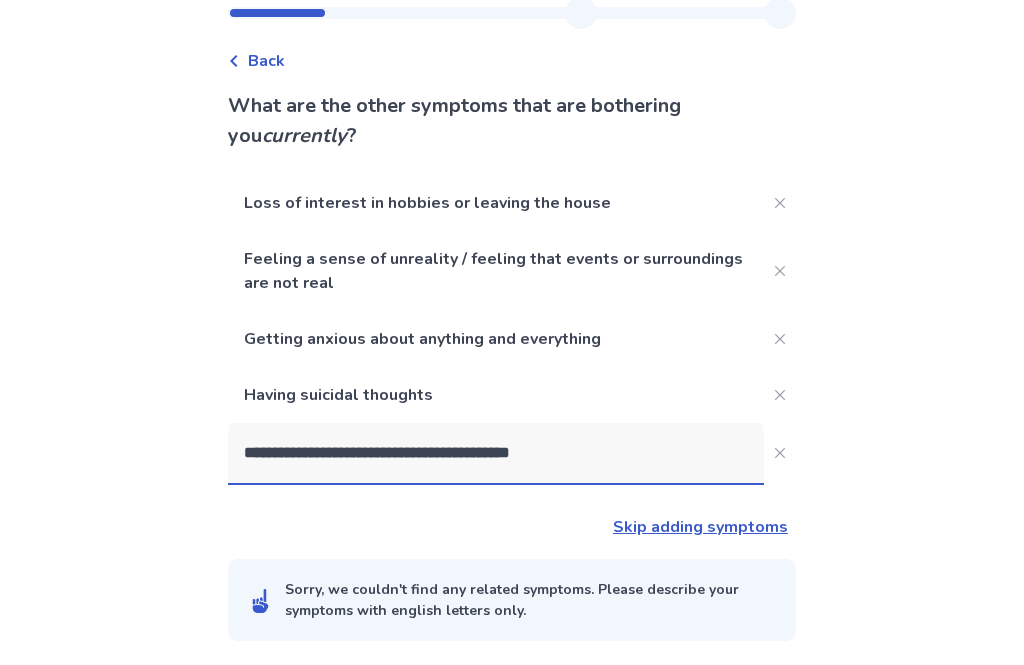 click on "**********" at bounding box center (512, 302) 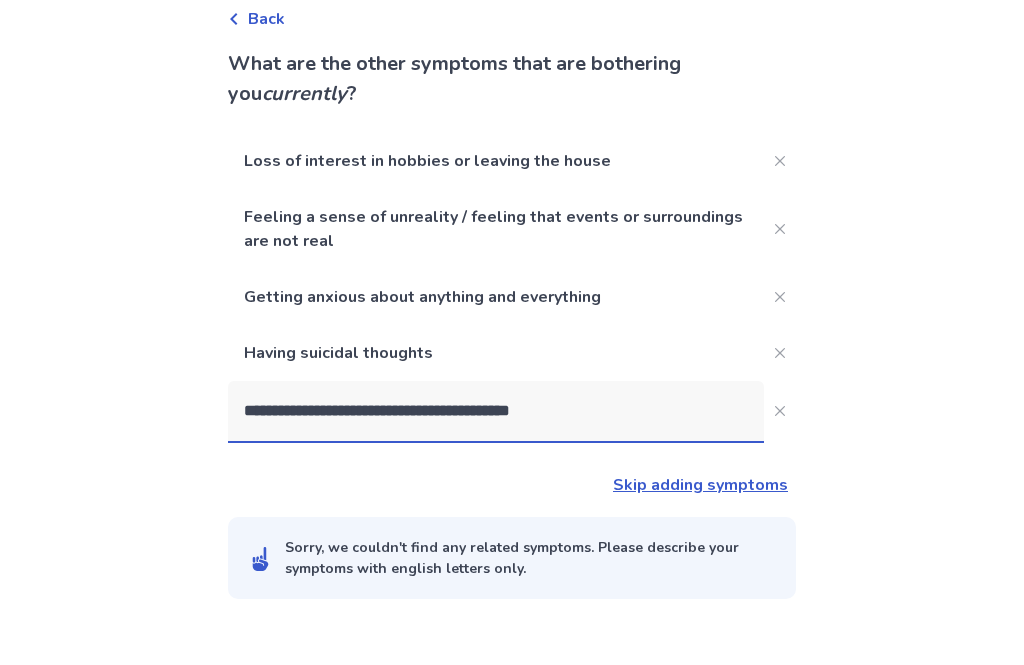 scroll, scrollTop: 0, scrollLeft: 0, axis: both 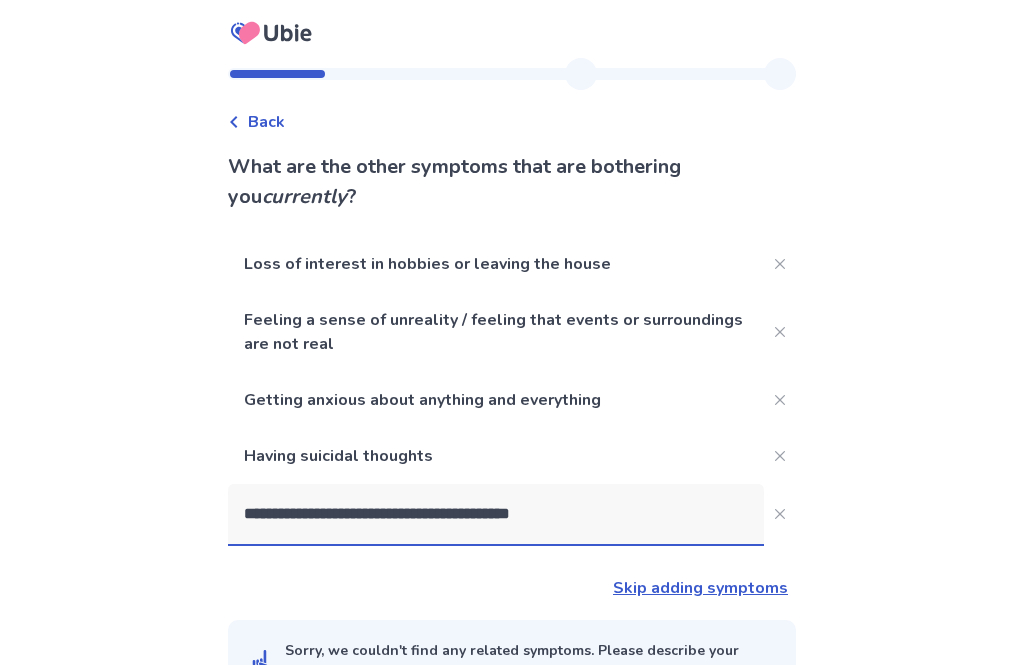 click on "**********" 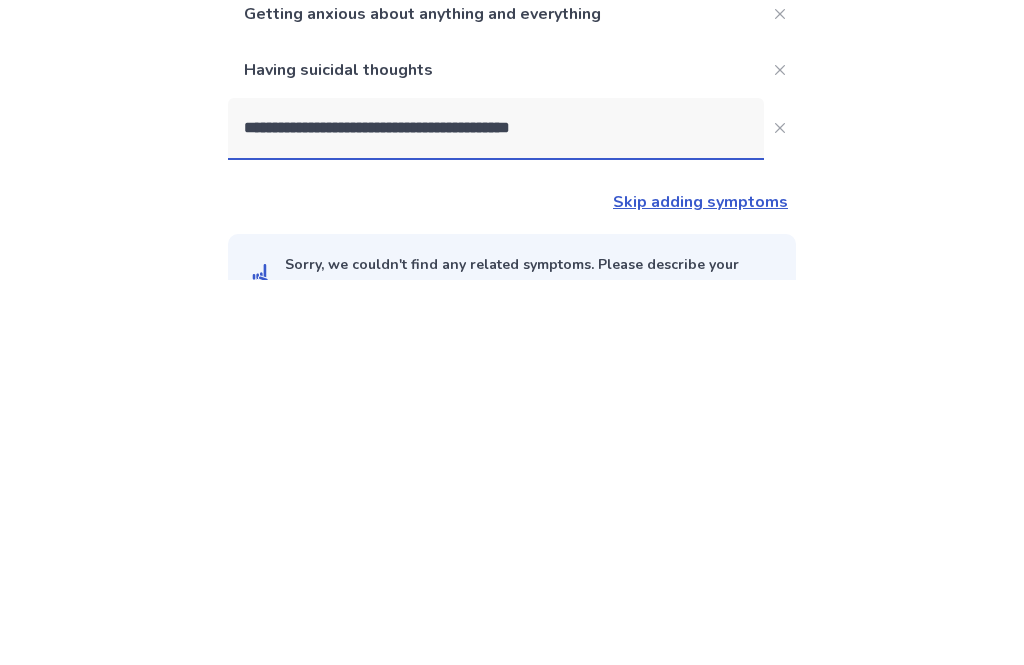 click on "**********" 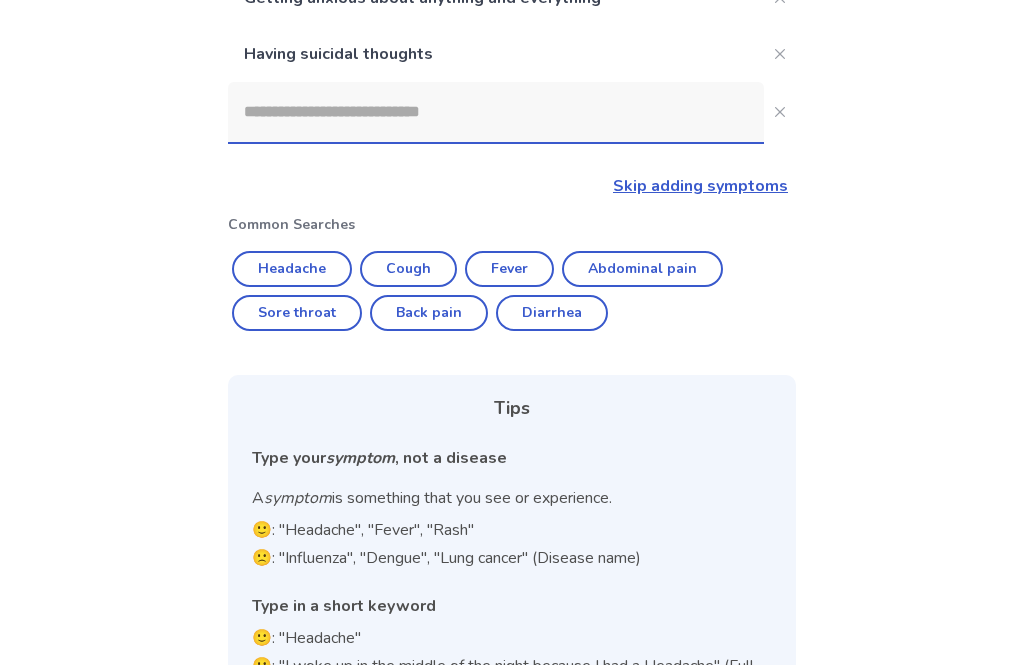 scroll, scrollTop: 419, scrollLeft: 0, axis: vertical 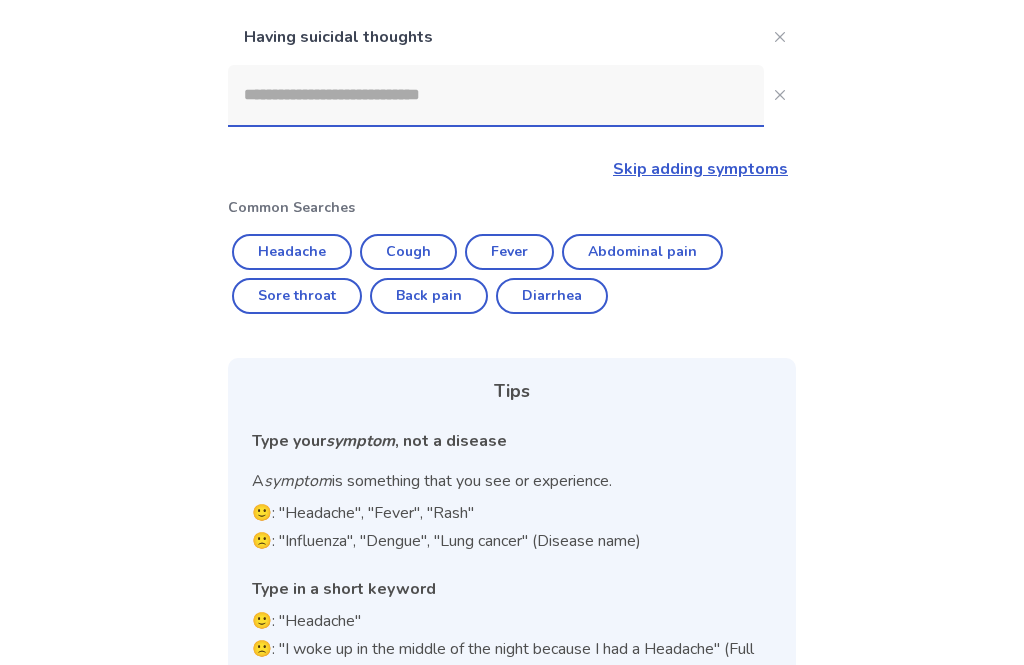 click 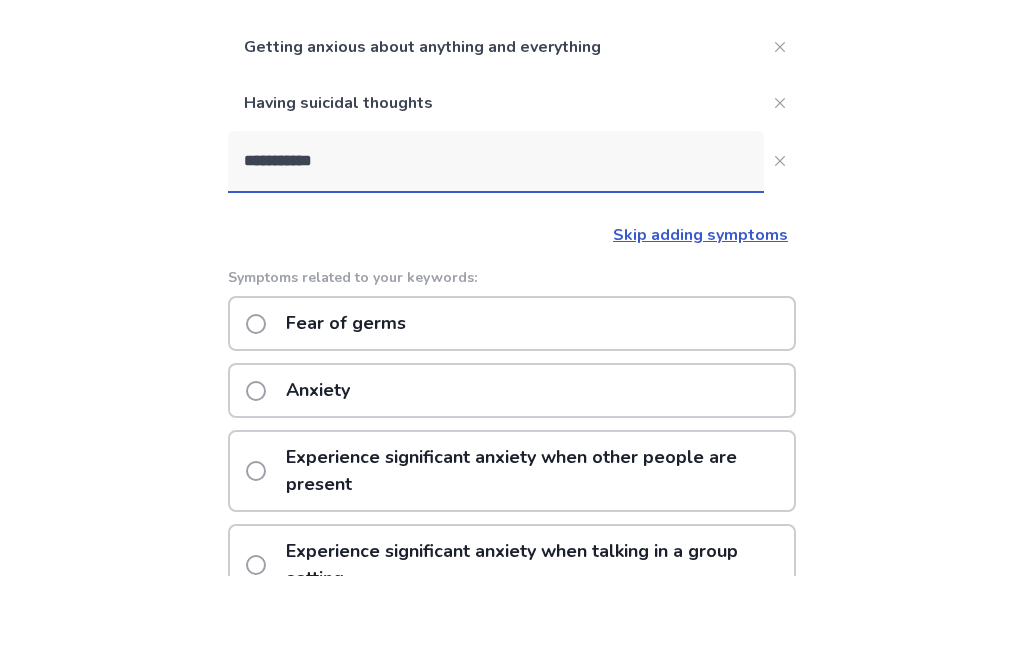 scroll, scrollTop: 273, scrollLeft: 0, axis: vertical 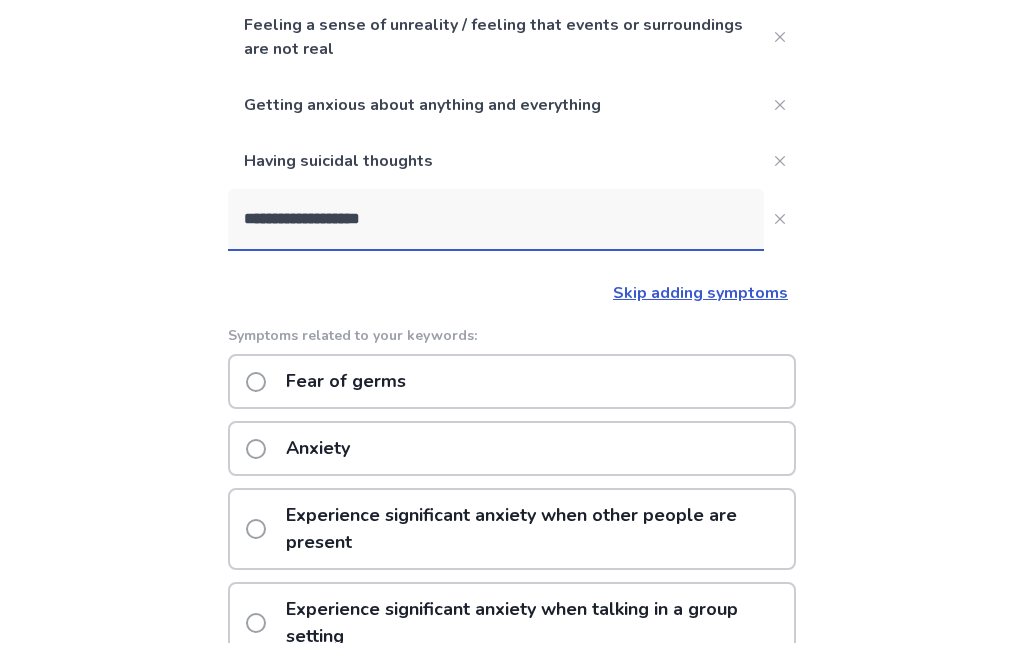 type on "**********" 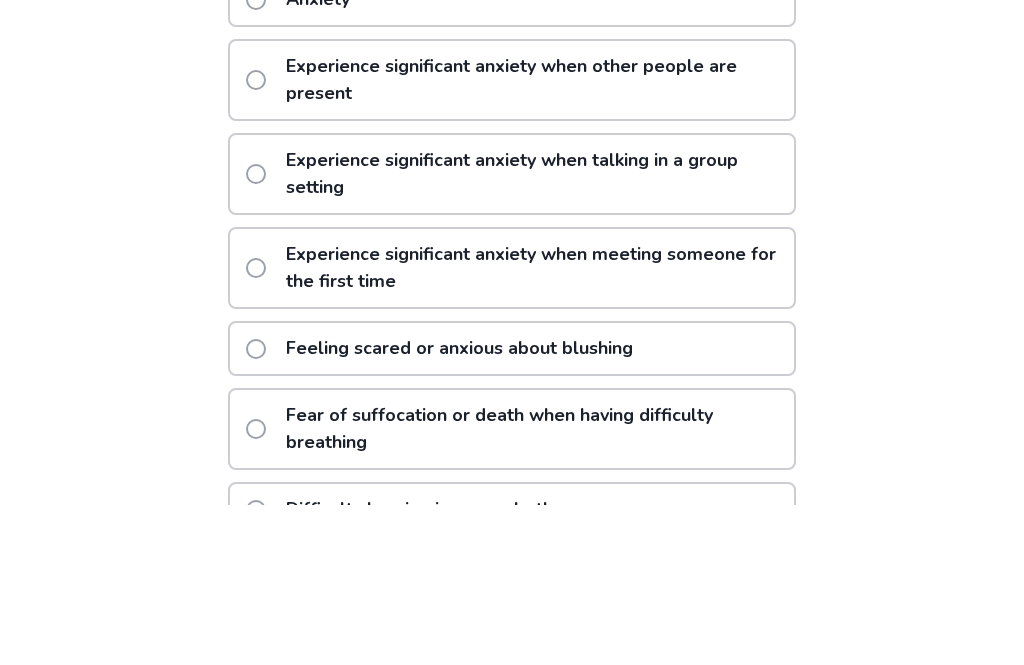 scroll, scrollTop: 583, scrollLeft: 0, axis: vertical 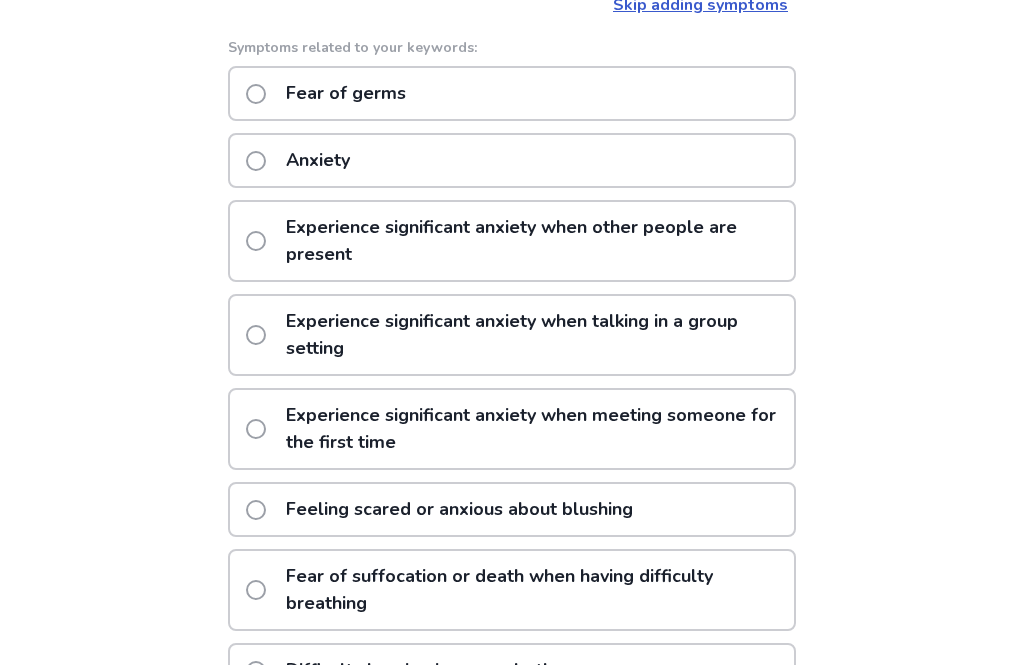click on "Anxiety" 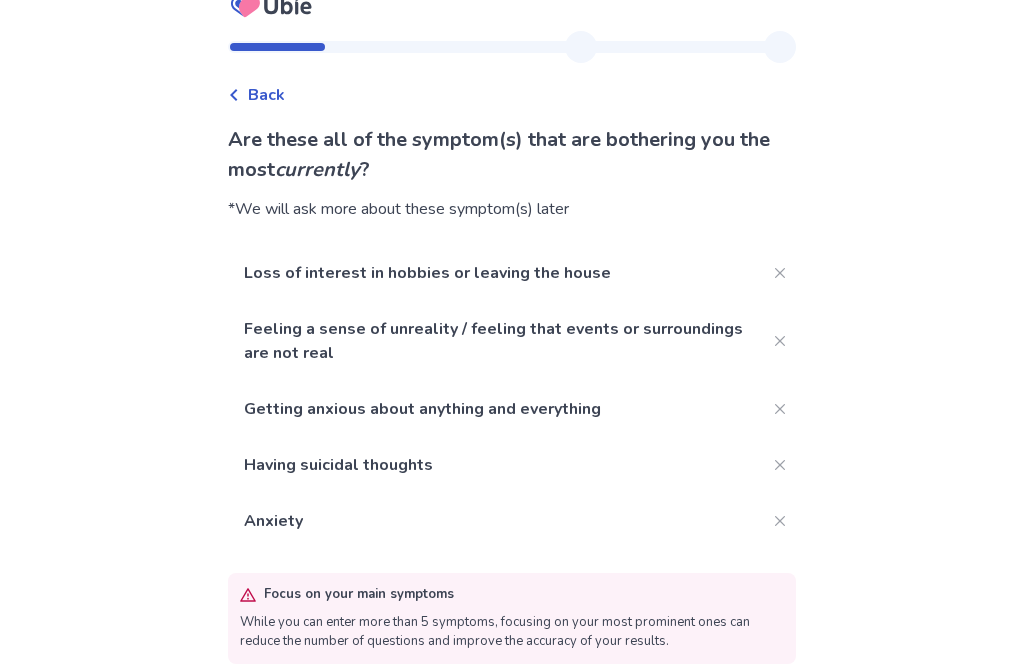 scroll, scrollTop: 44, scrollLeft: 0, axis: vertical 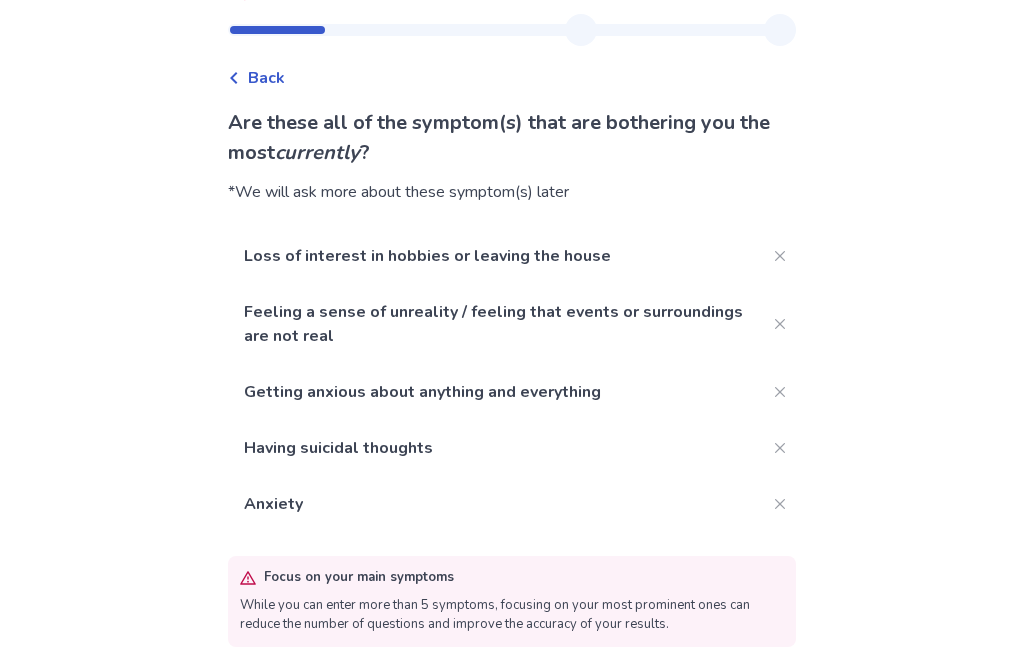 click on "Yes, thats it" 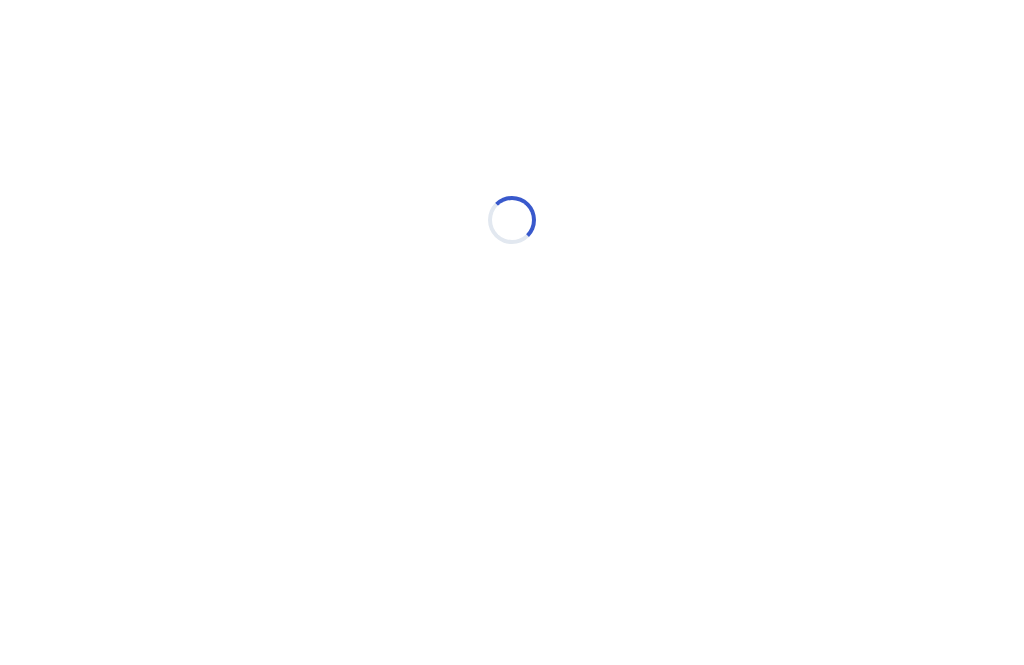 scroll, scrollTop: 0, scrollLeft: 0, axis: both 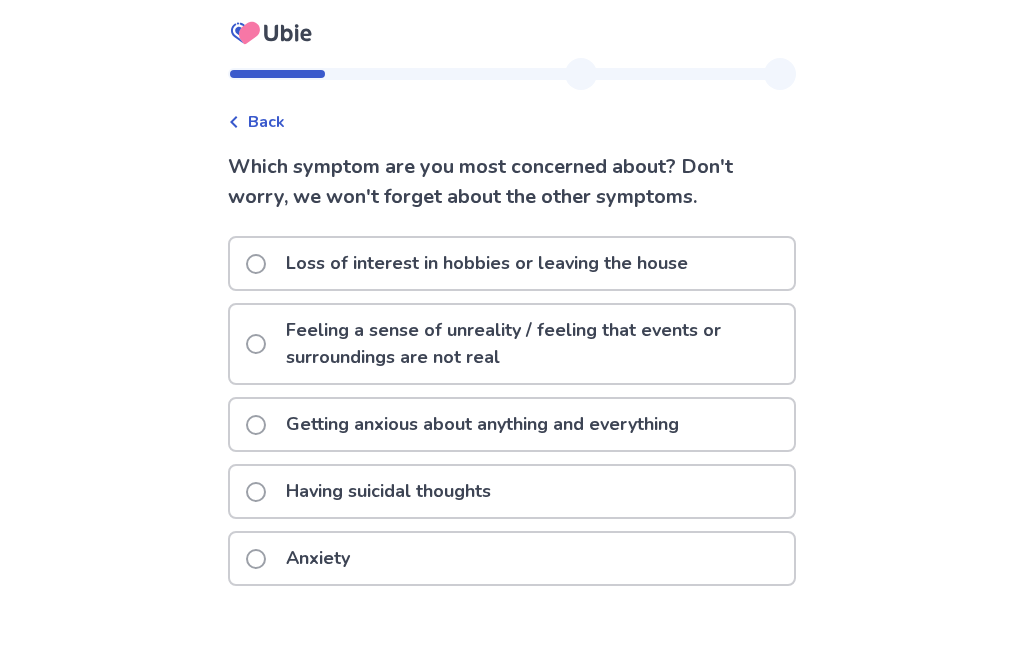 click on "Feeling a sense of unreality / feeling that events or surroundings are not real" 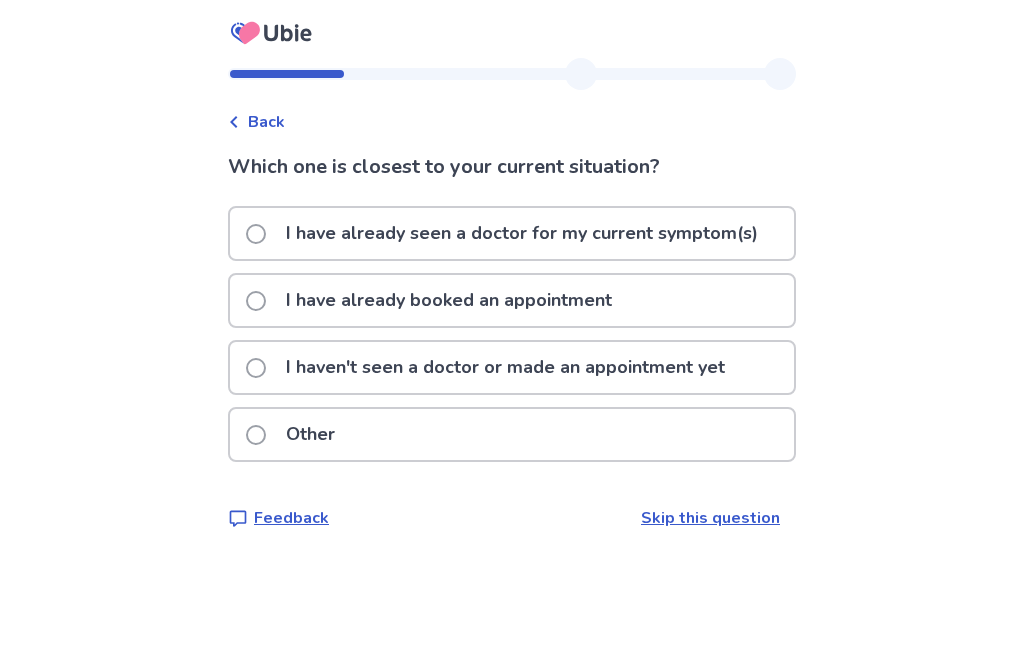 click on "I haven't seen a doctor or made an appointment yet" at bounding box center [505, 367] 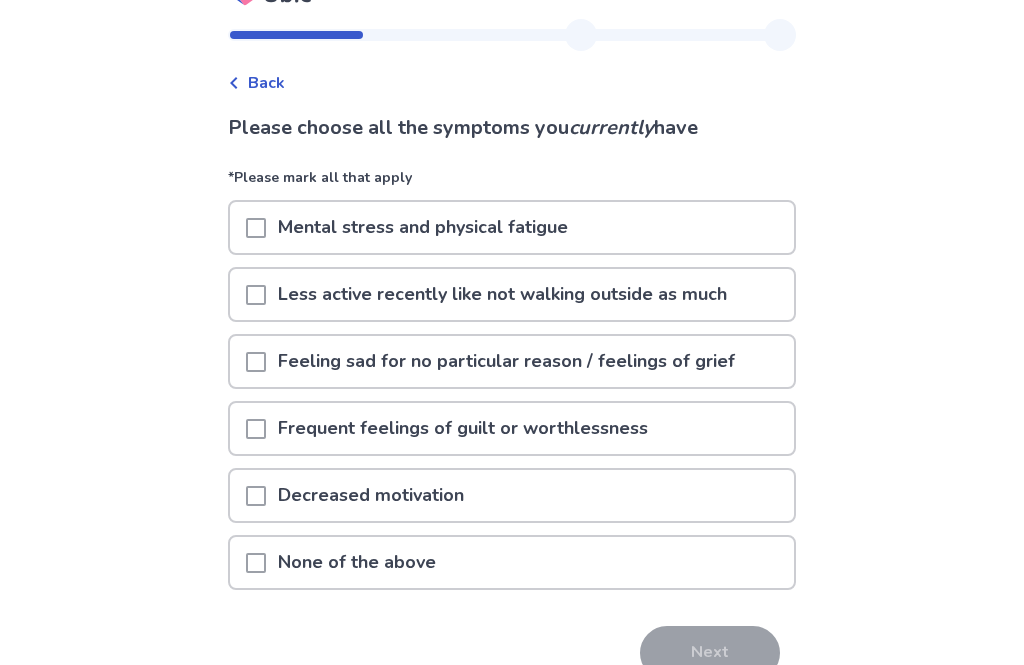 scroll, scrollTop: 41, scrollLeft: 0, axis: vertical 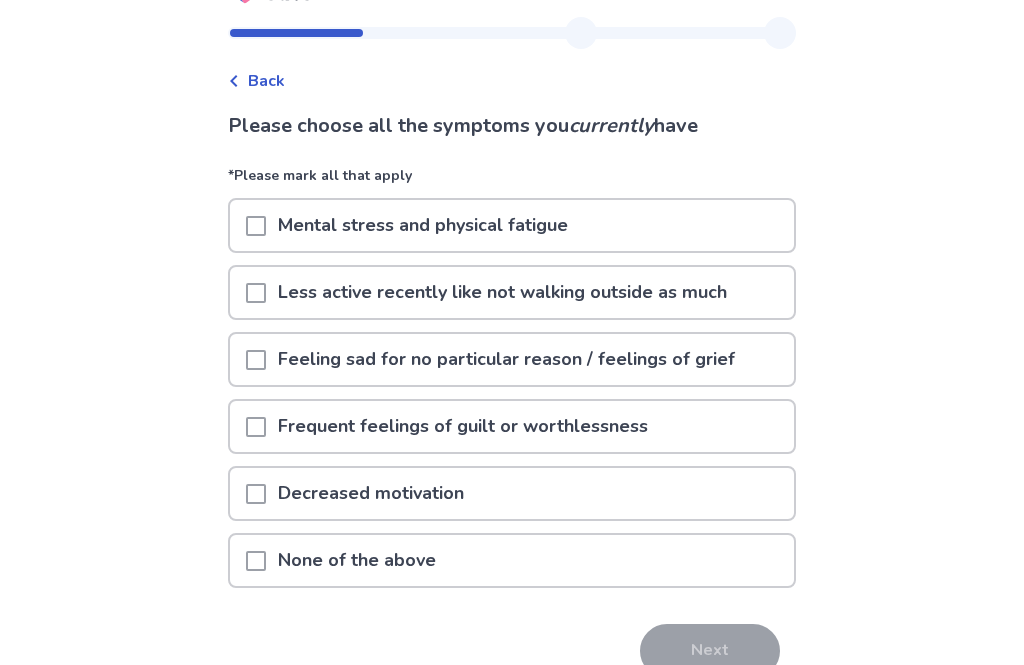 click at bounding box center [256, 226] 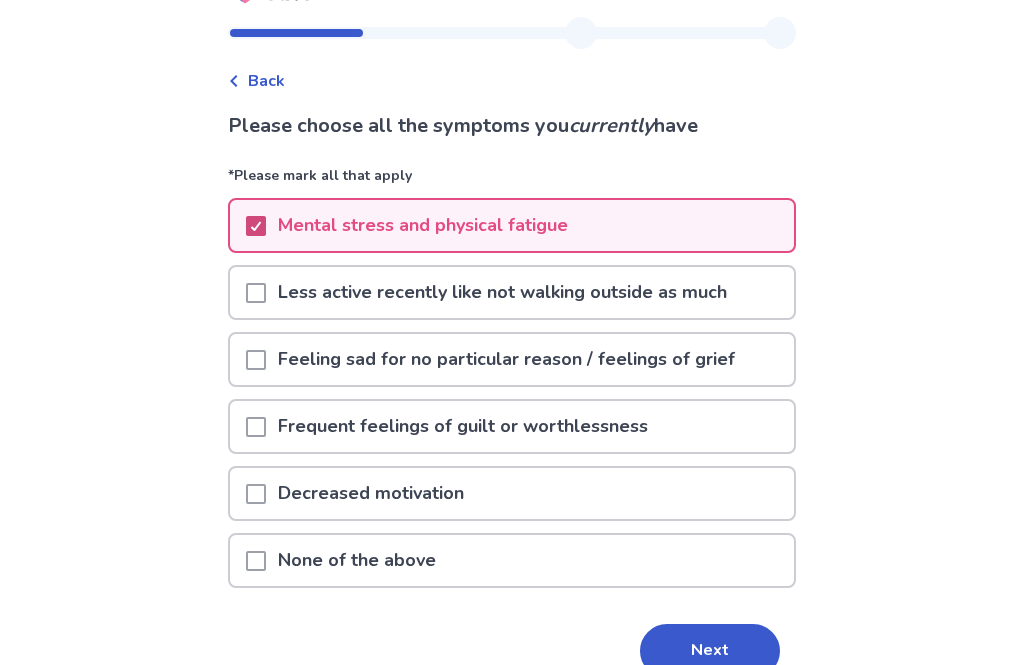 click at bounding box center [256, 360] 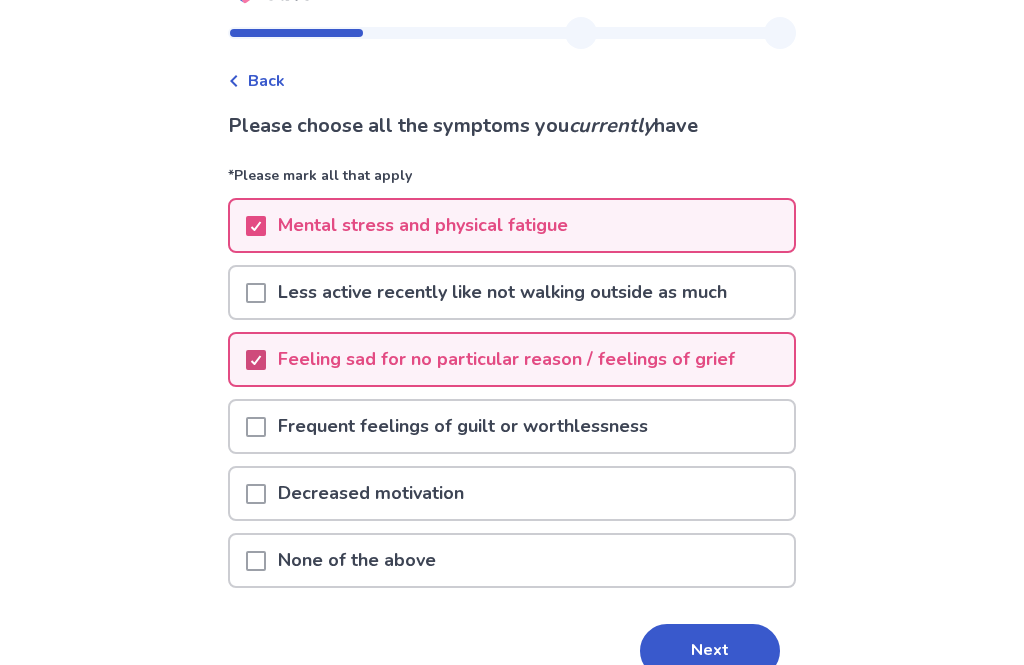 click at bounding box center [256, 427] 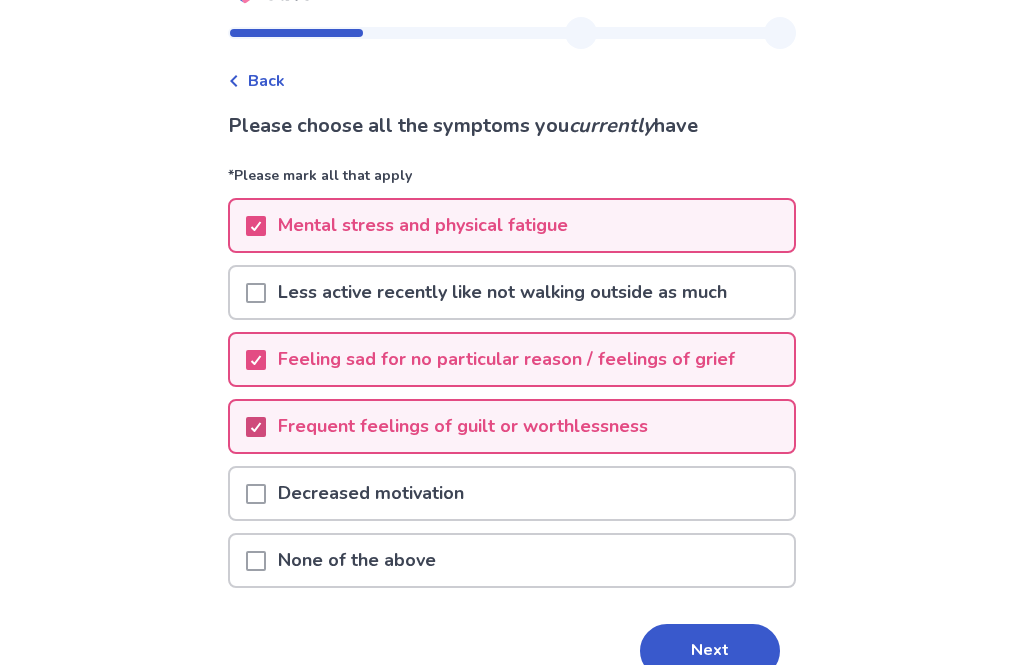 click at bounding box center (256, 494) 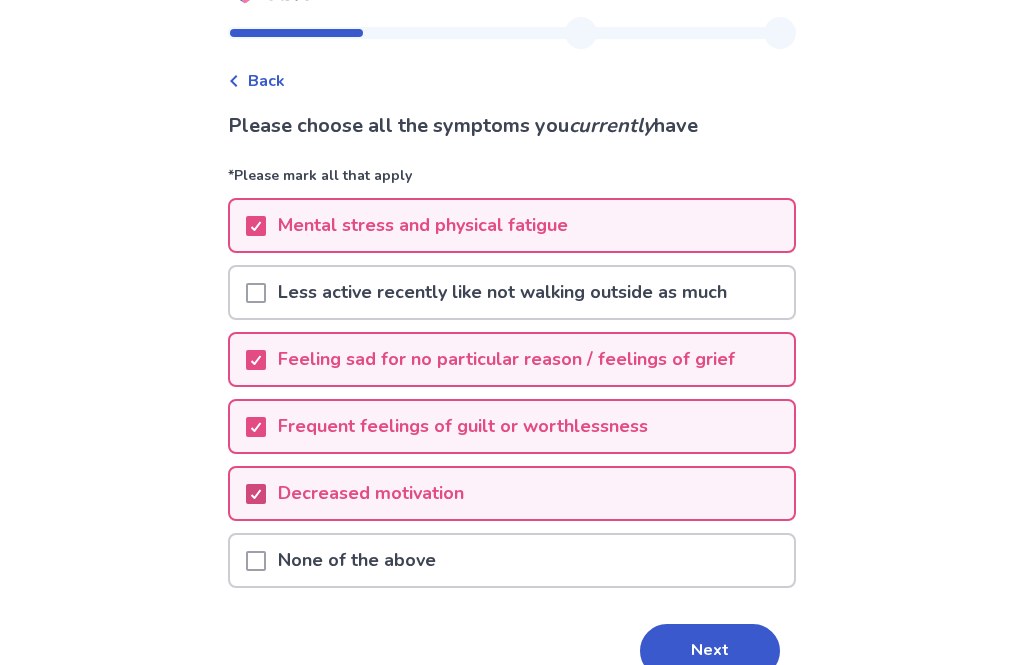 click at bounding box center (256, 293) 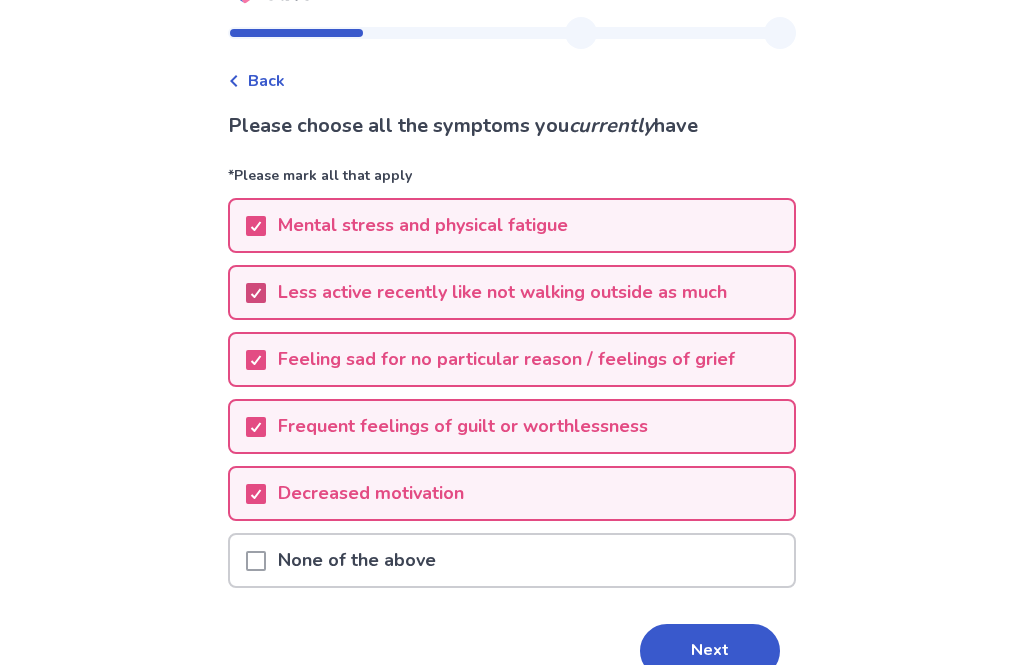 click on "Next" at bounding box center [710, 651] 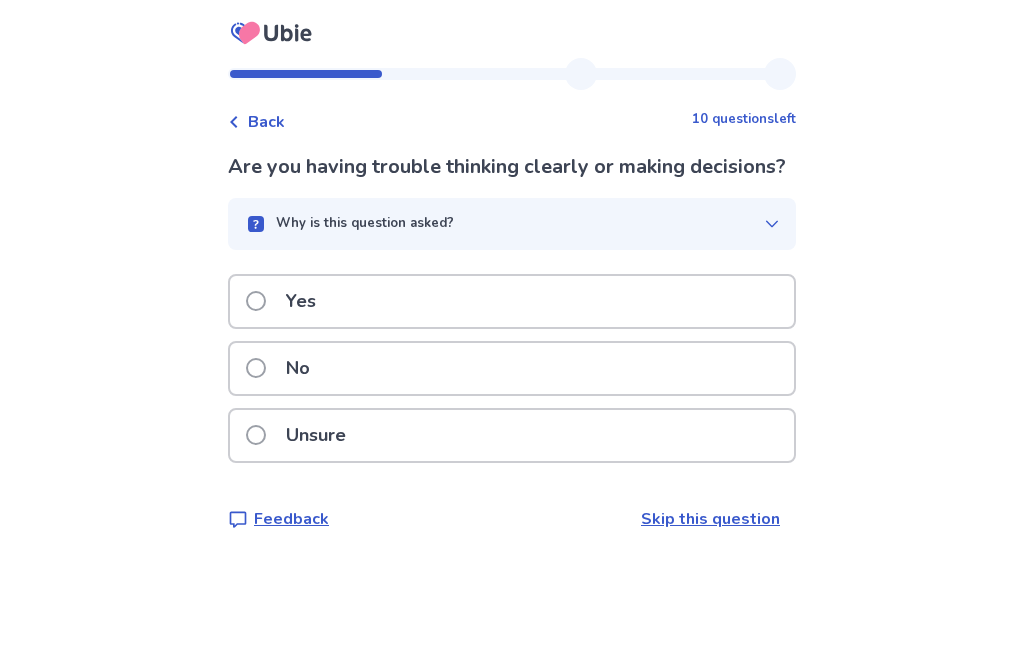 click at bounding box center [256, 301] 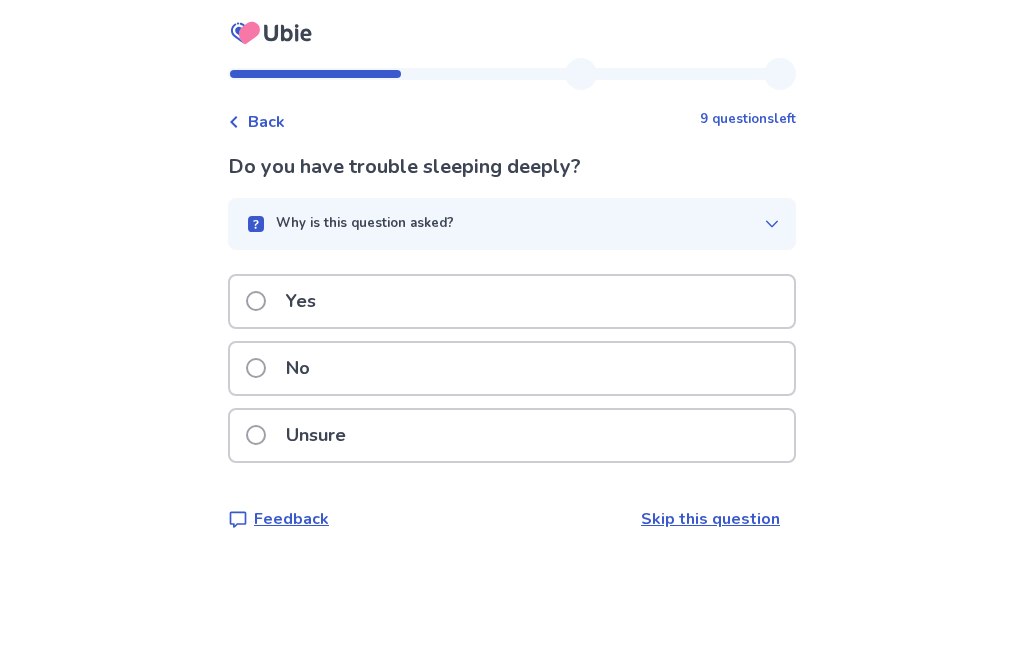 click on "Yes" at bounding box center [512, 301] 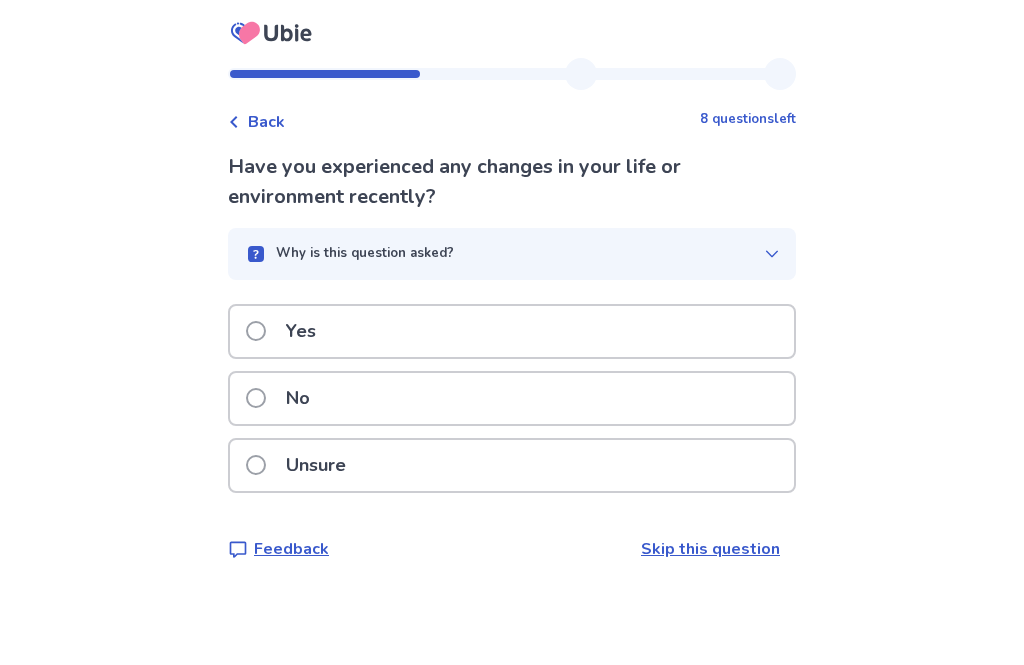 click on "No" at bounding box center [512, 398] 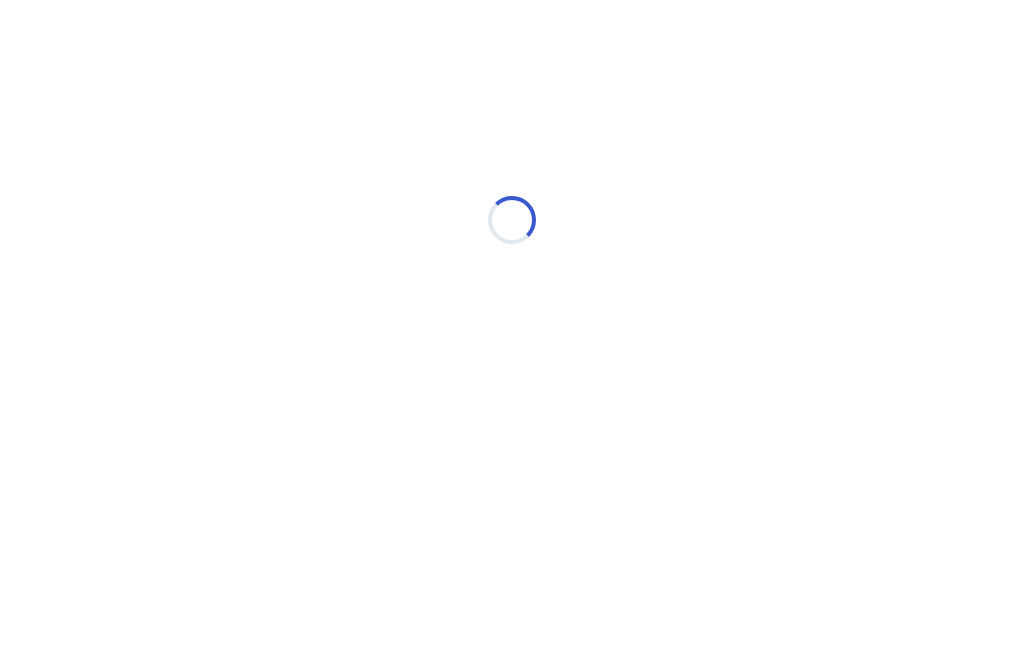 select on "*" 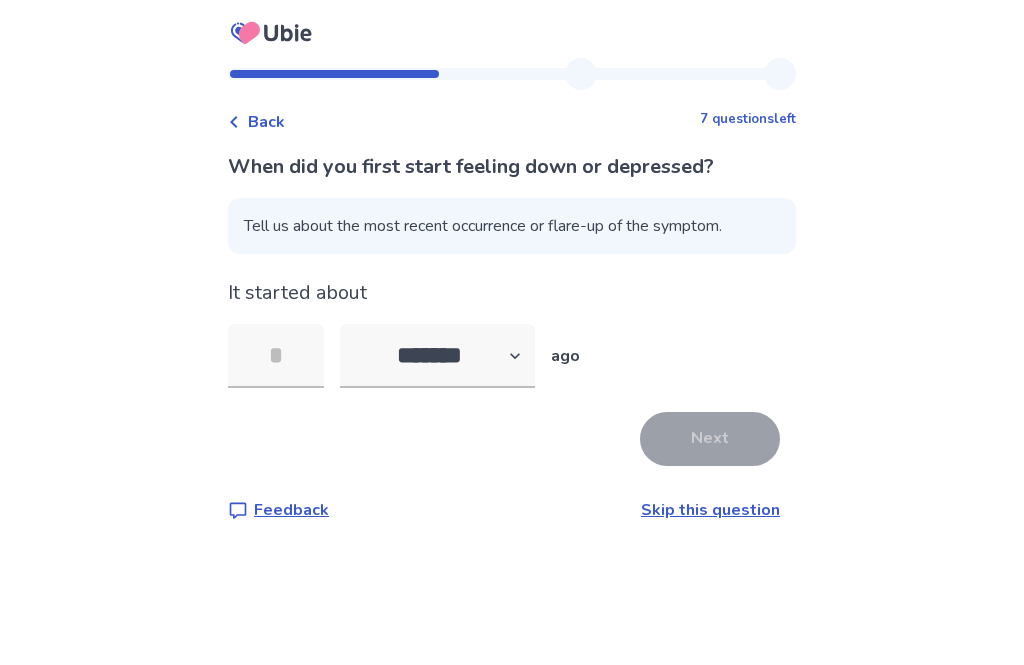click at bounding box center (276, 356) 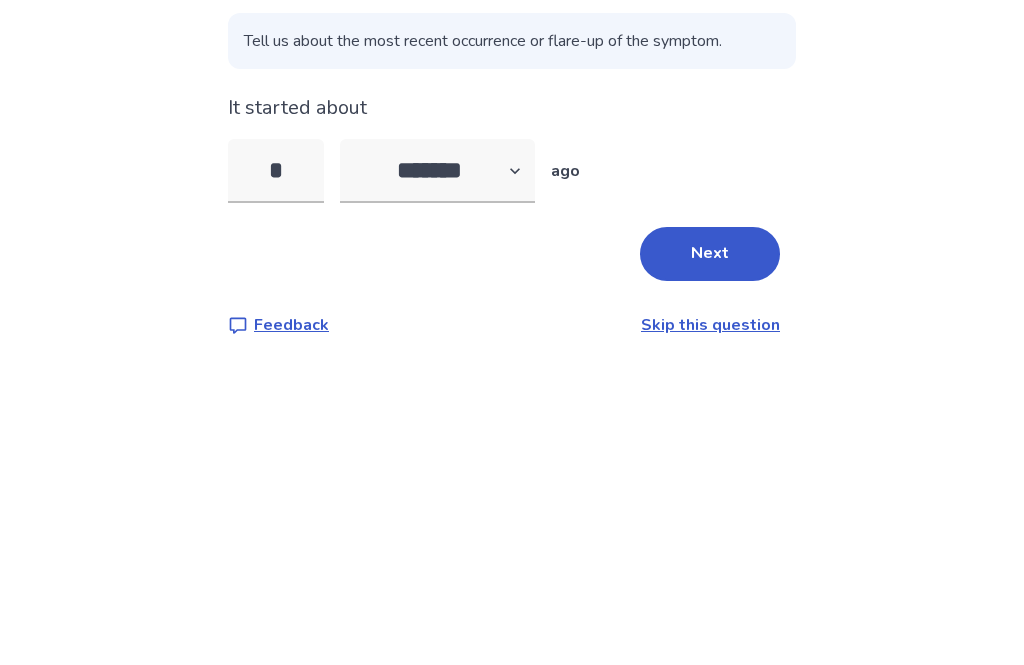 type on "*" 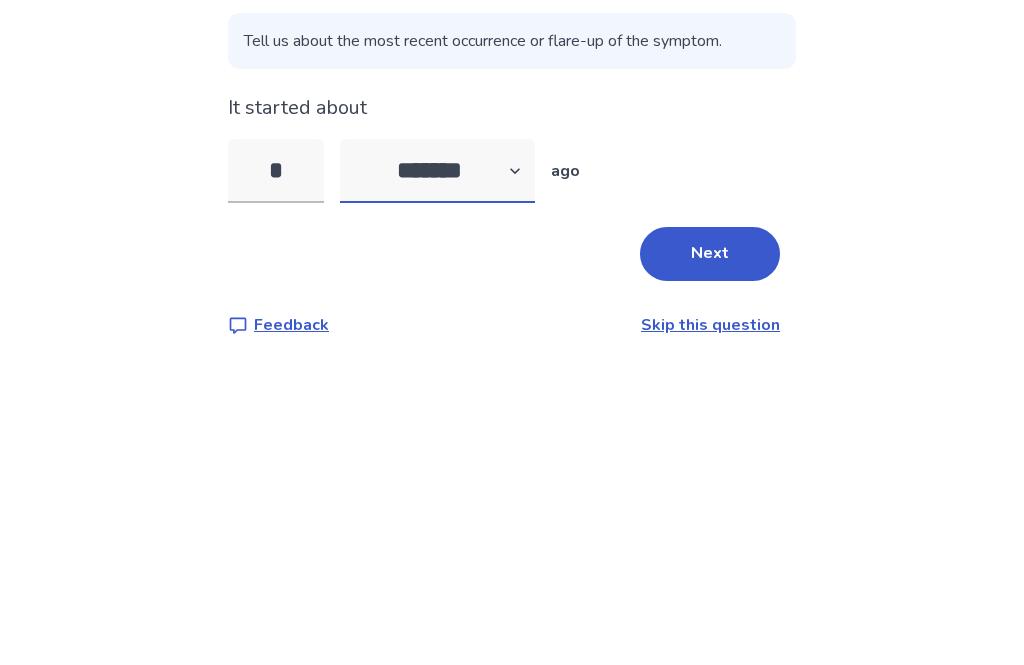 click on "******* ****** ******* ******** *******" at bounding box center (437, 356) 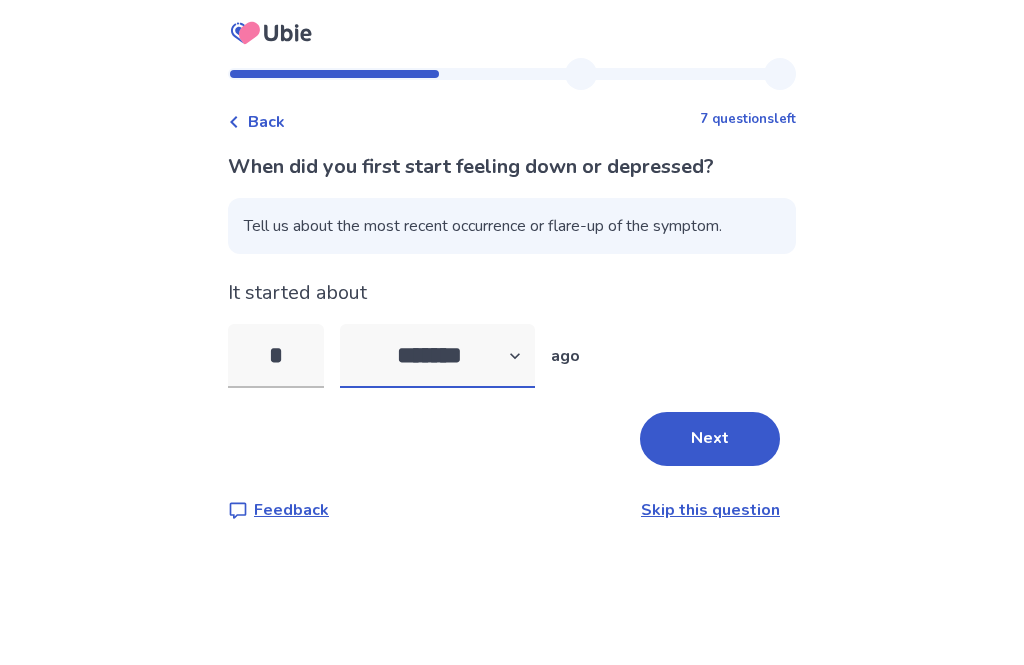 select on "*" 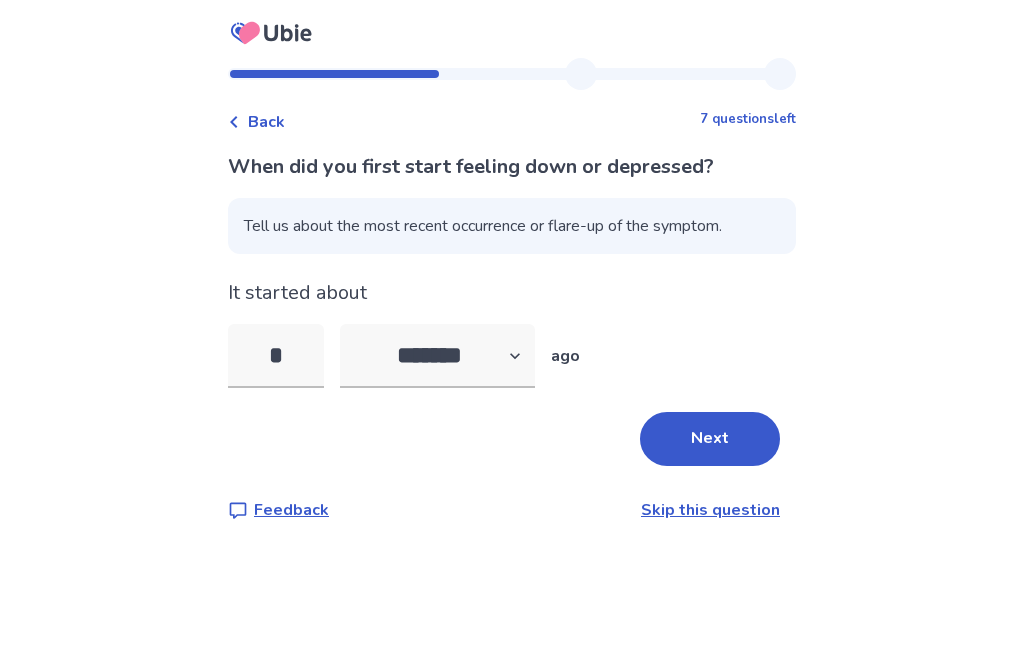 click on "Next" at bounding box center [710, 439] 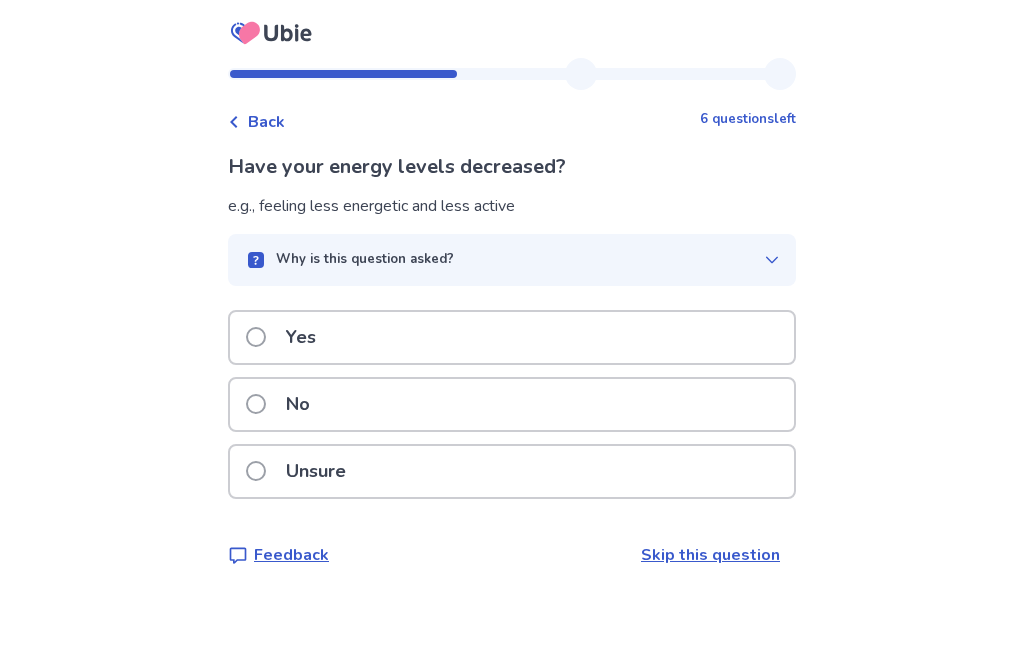 click on "Yes" at bounding box center (301, 337) 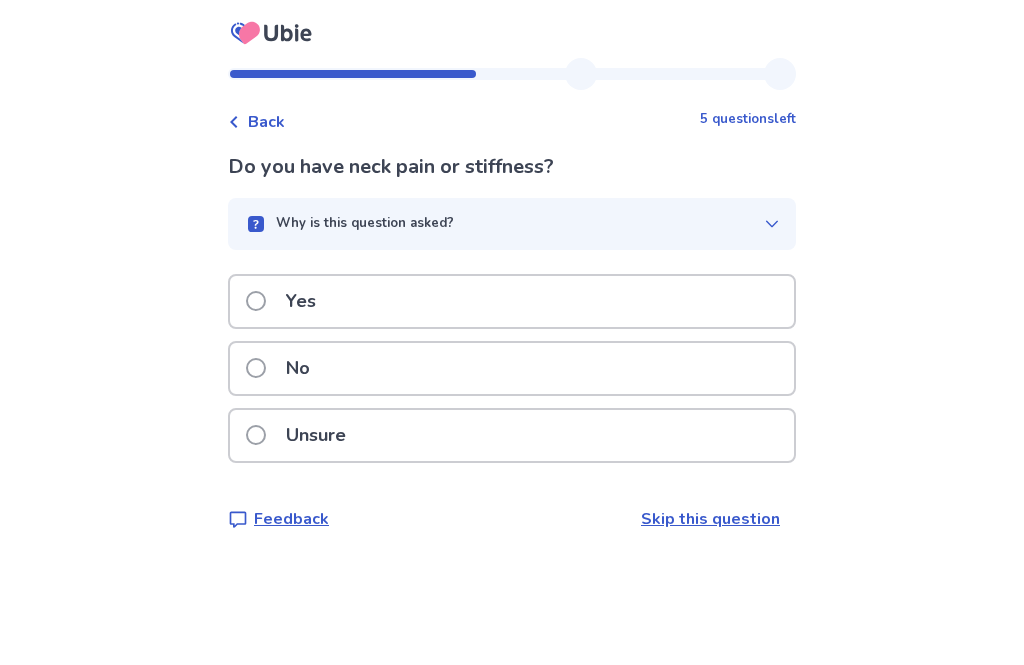 click on "No" at bounding box center (512, 368) 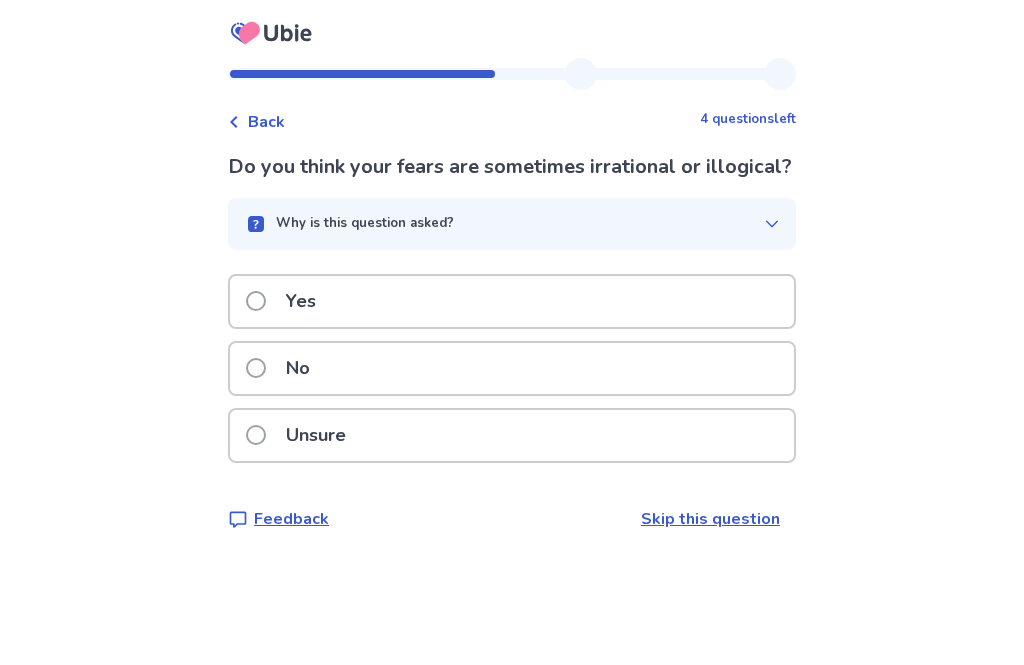 click on "Unsure" at bounding box center (512, 435) 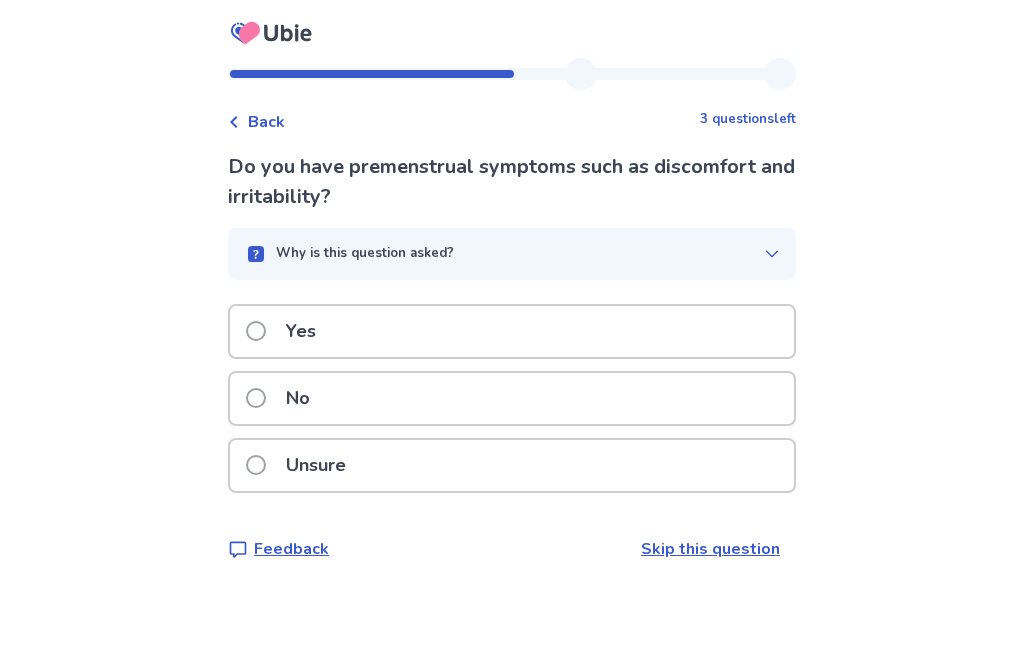 click at bounding box center [256, 331] 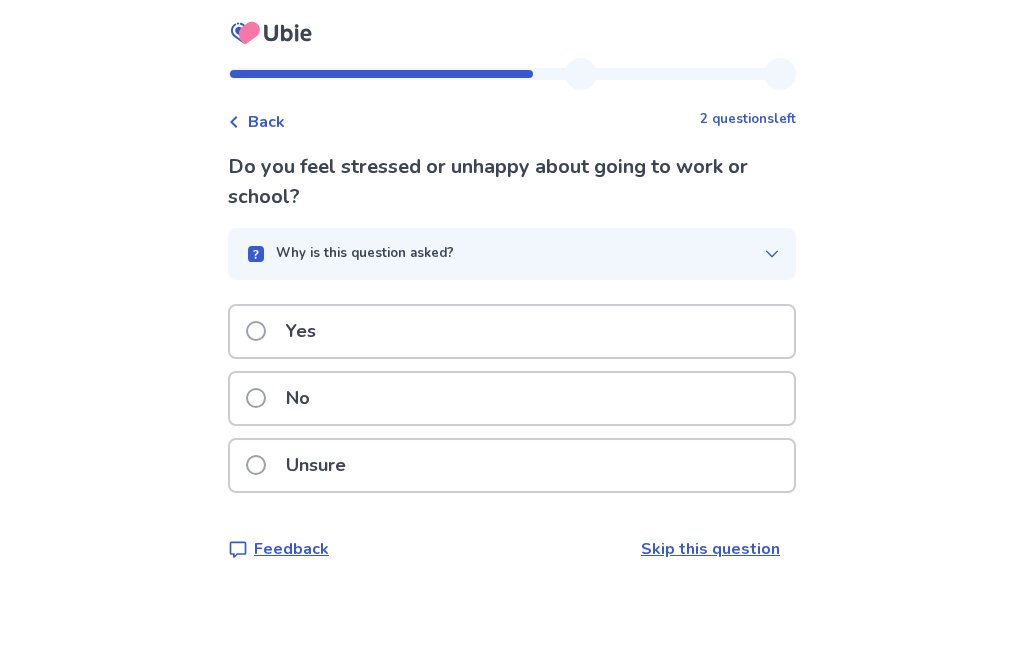 click on "Yes" at bounding box center [301, 331] 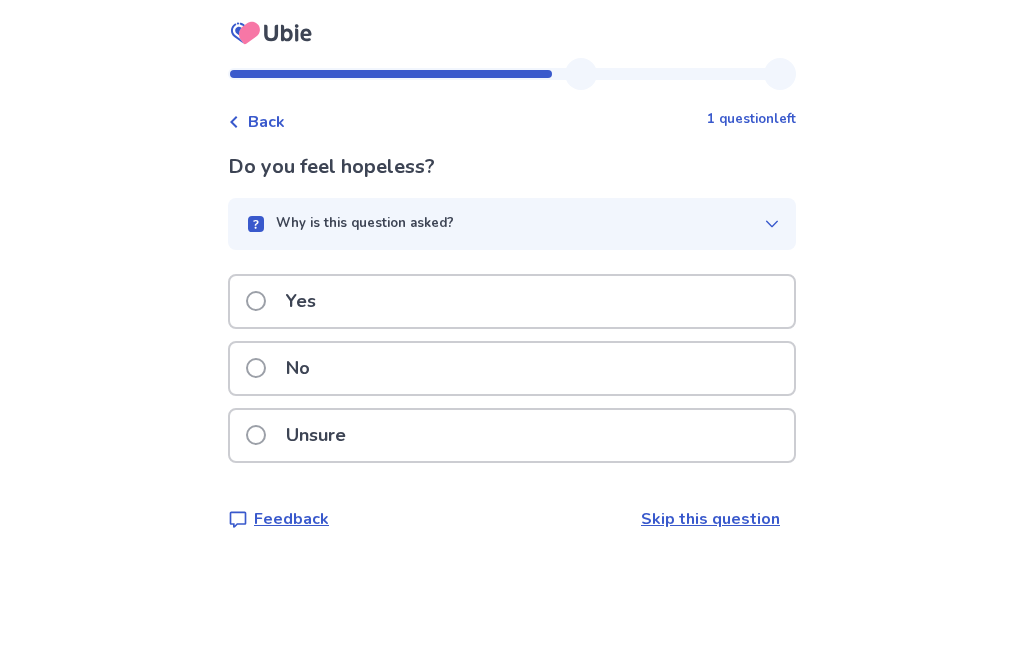 click at bounding box center (256, 301) 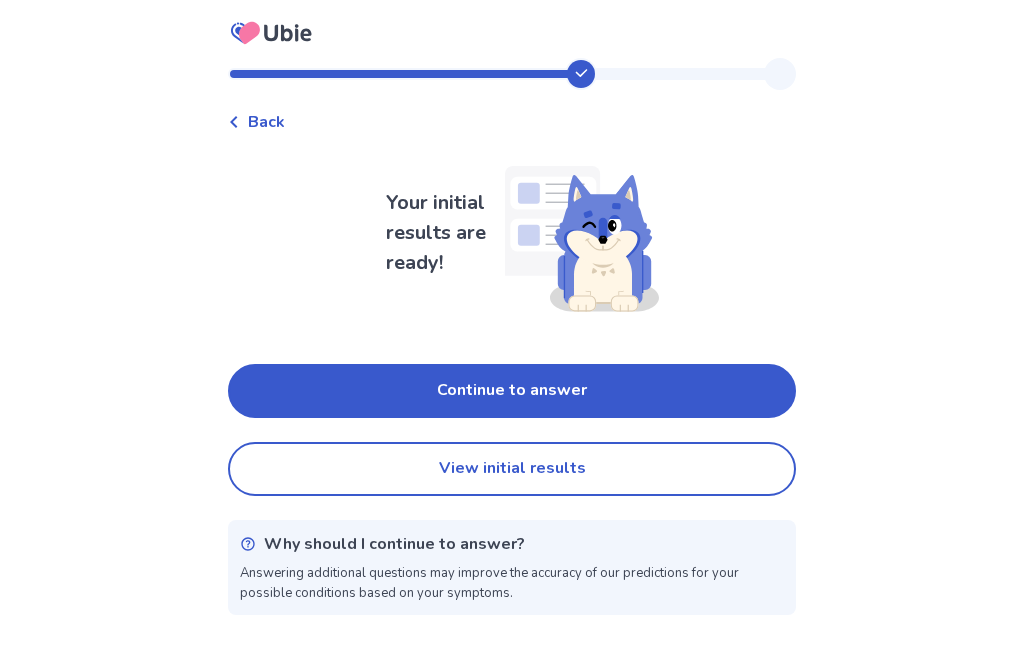 click on "Continue to answer" at bounding box center (512, 391) 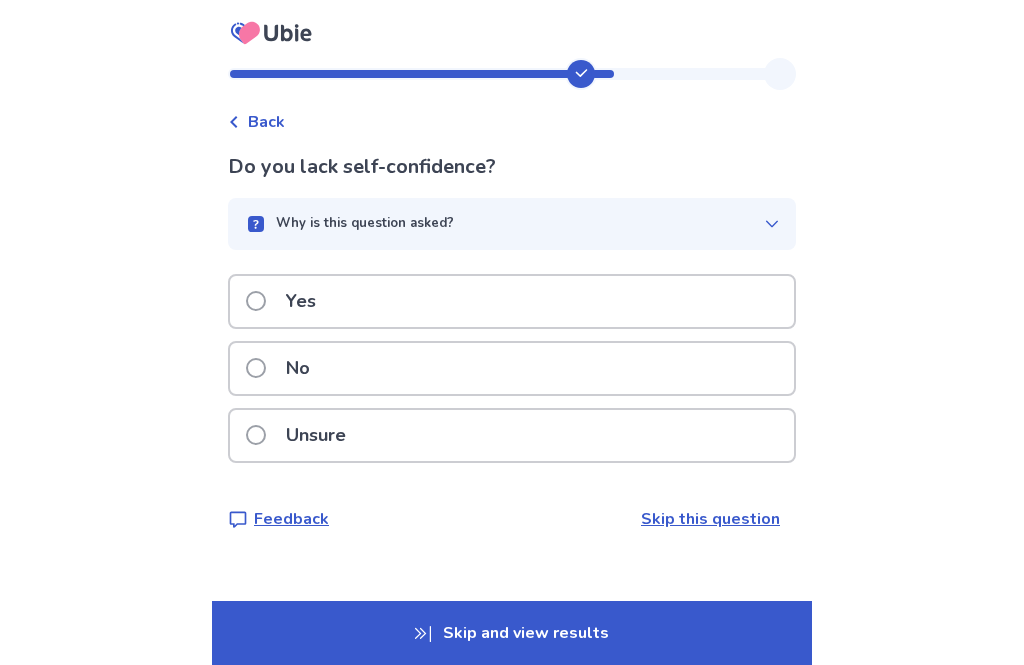 click on "Yes" at bounding box center (287, 301) 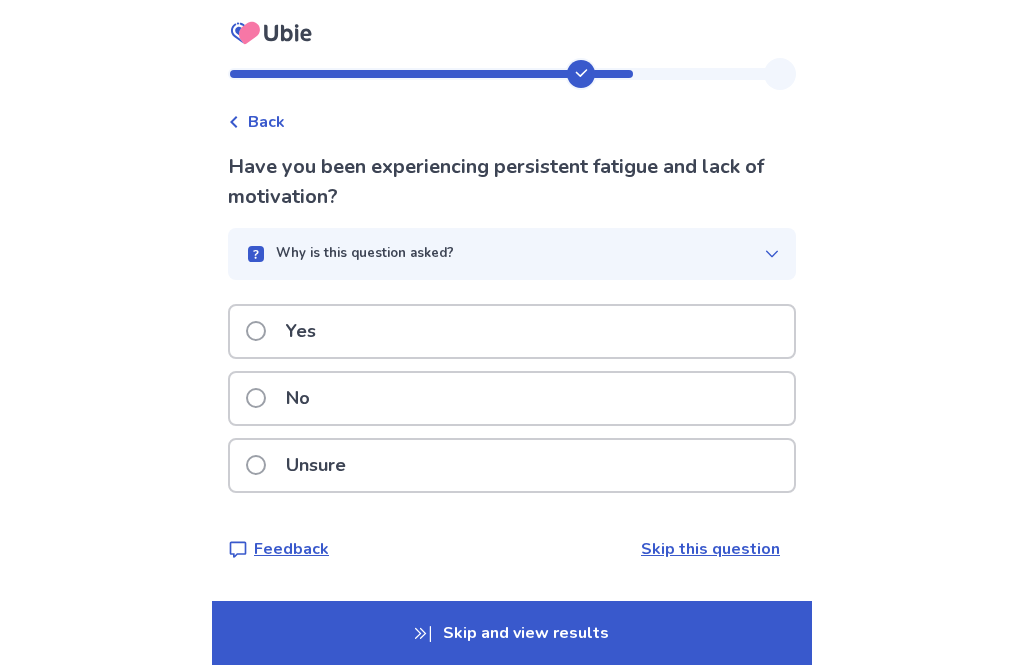 click on "Yes" at bounding box center [287, 331] 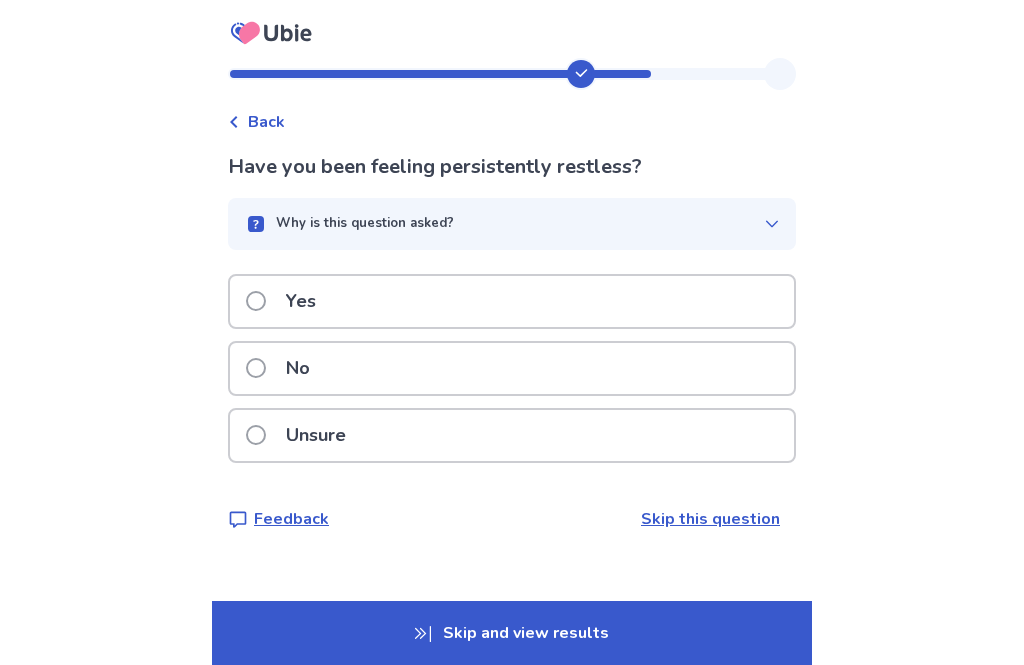 click on "Yes" at bounding box center [301, 301] 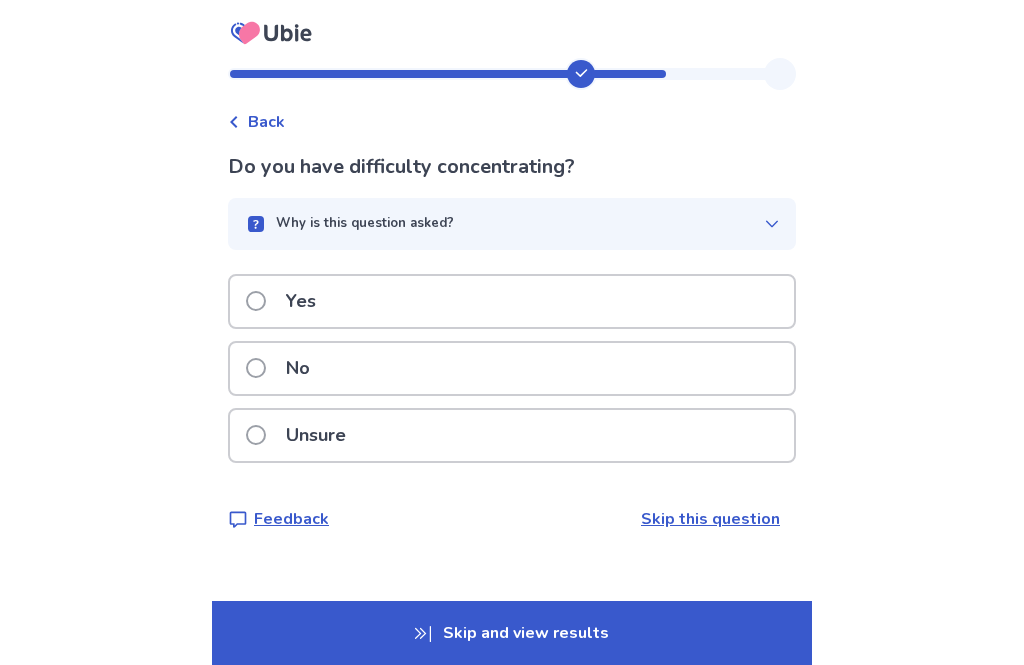 click on "Yes" at bounding box center [287, 301] 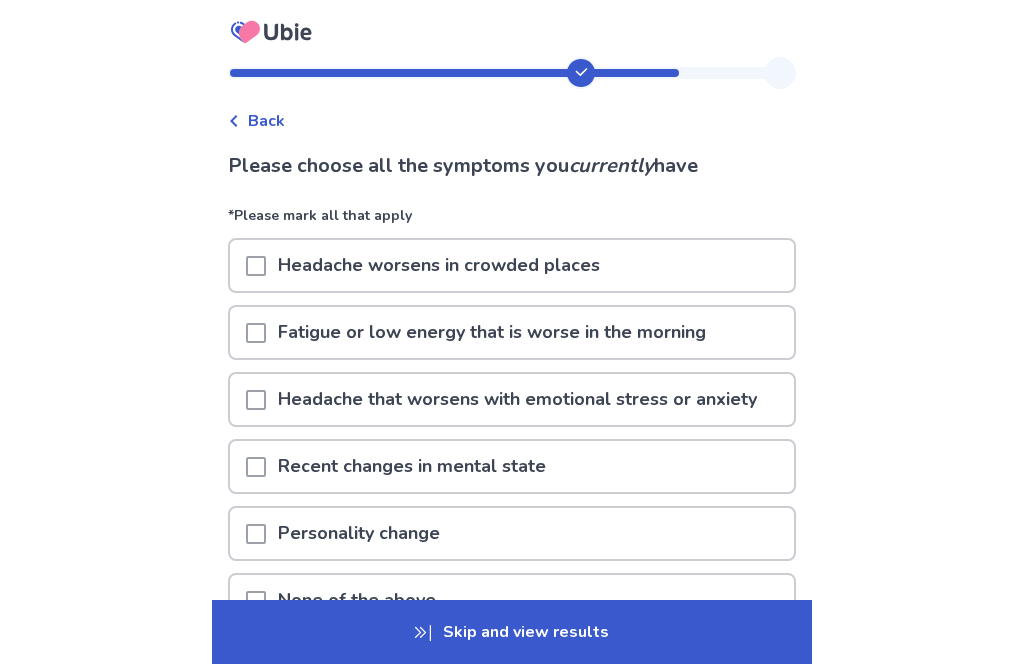 scroll, scrollTop: 7, scrollLeft: 0, axis: vertical 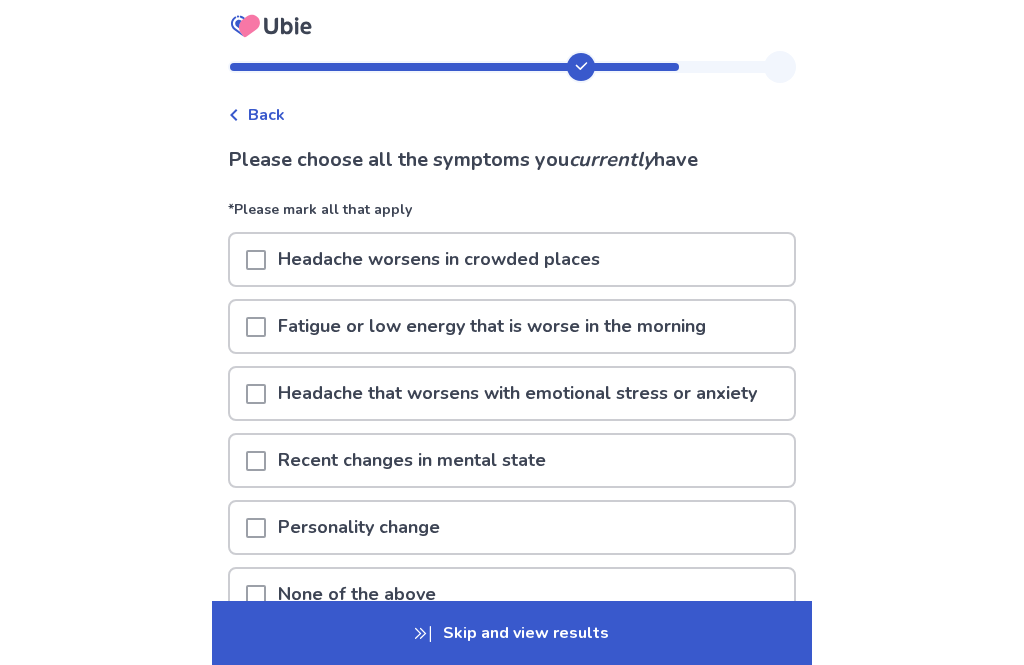 click on "Headache worsens in crowded places" at bounding box center [512, 259] 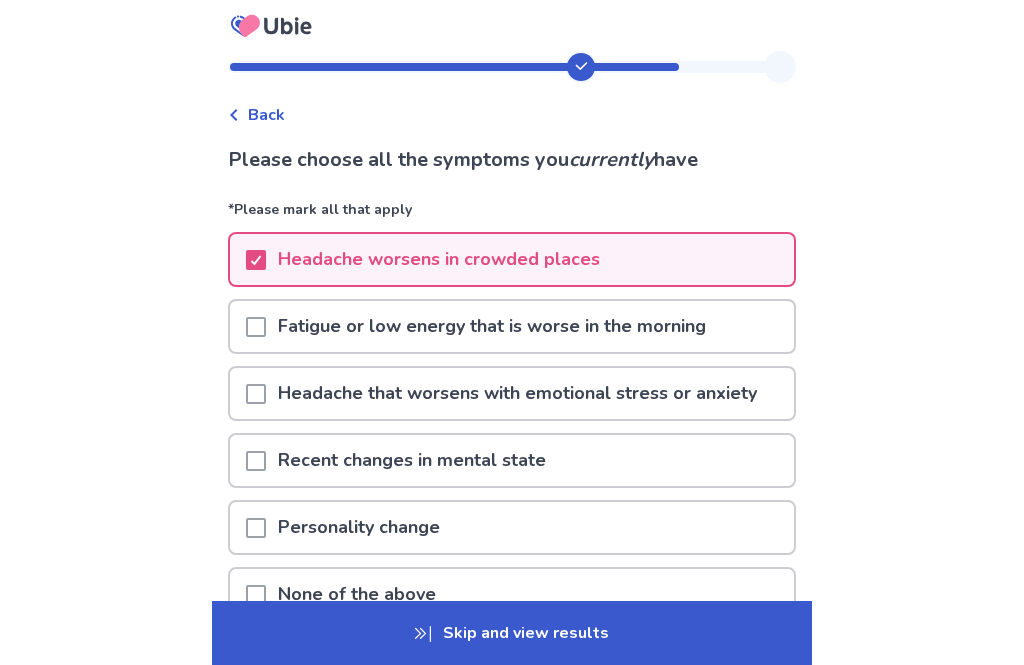 click at bounding box center (256, 327) 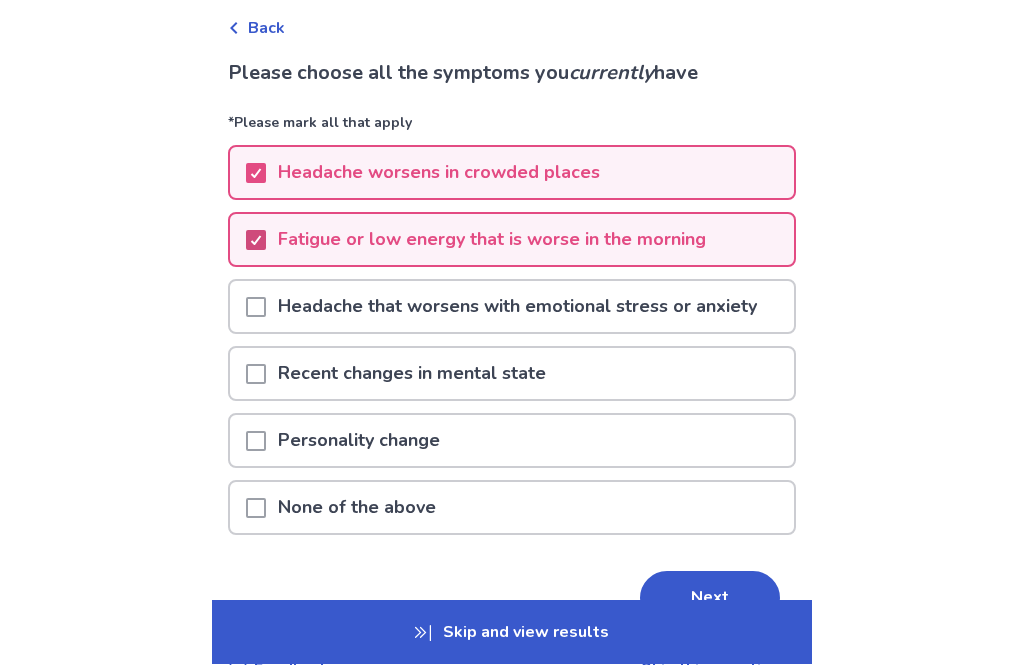 scroll, scrollTop: 95, scrollLeft: 0, axis: vertical 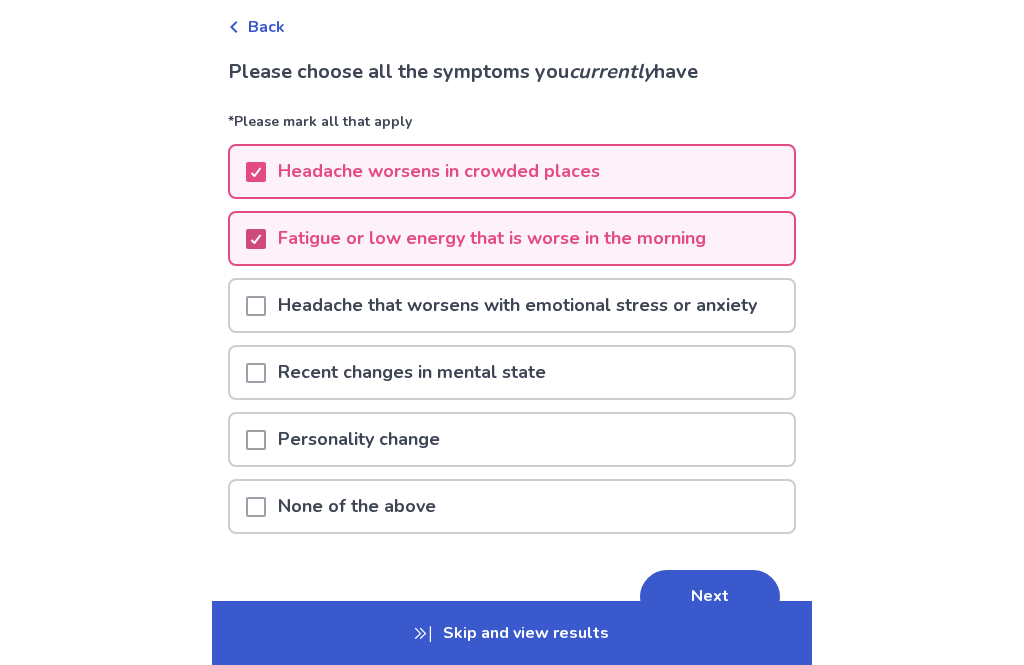 click at bounding box center (256, 306) 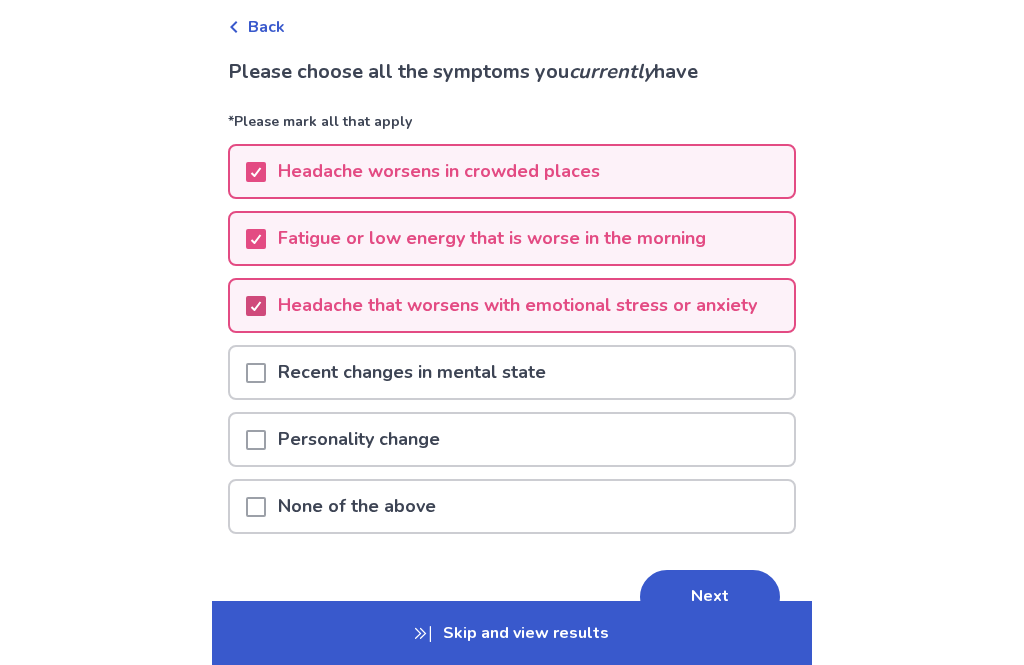 click at bounding box center [256, 373] 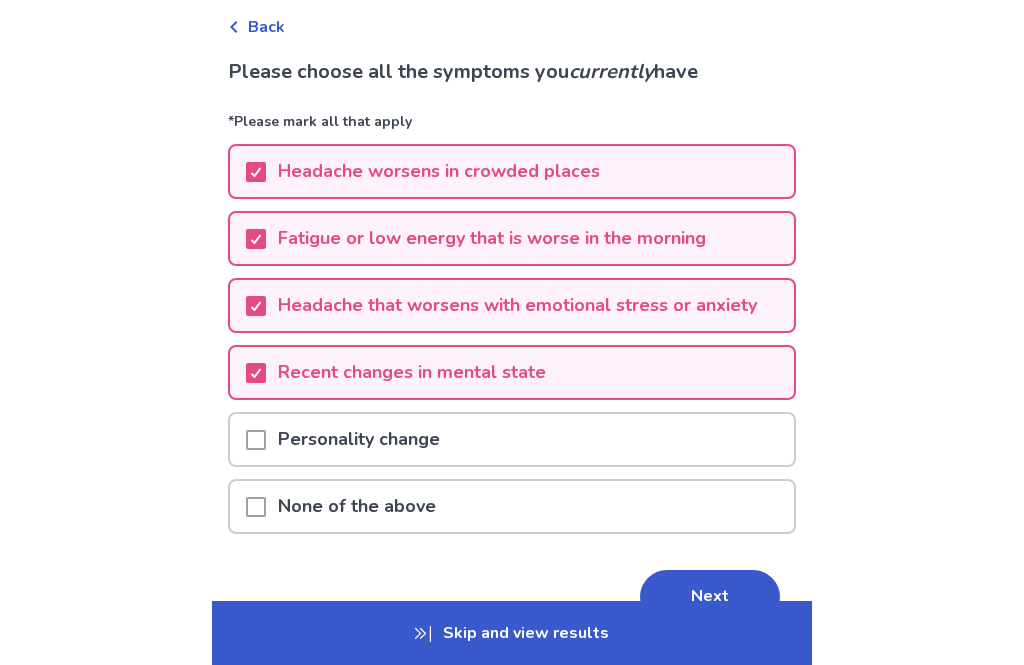 click at bounding box center (256, 439) 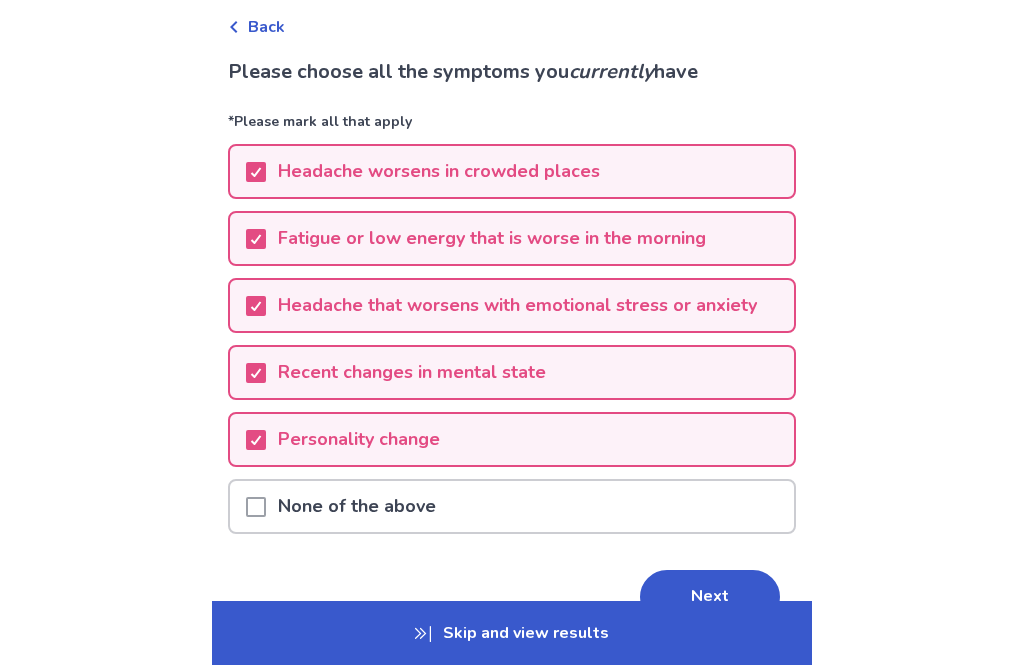 scroll, scrollTop: 142, scrollLeft: 0, axis: vertical 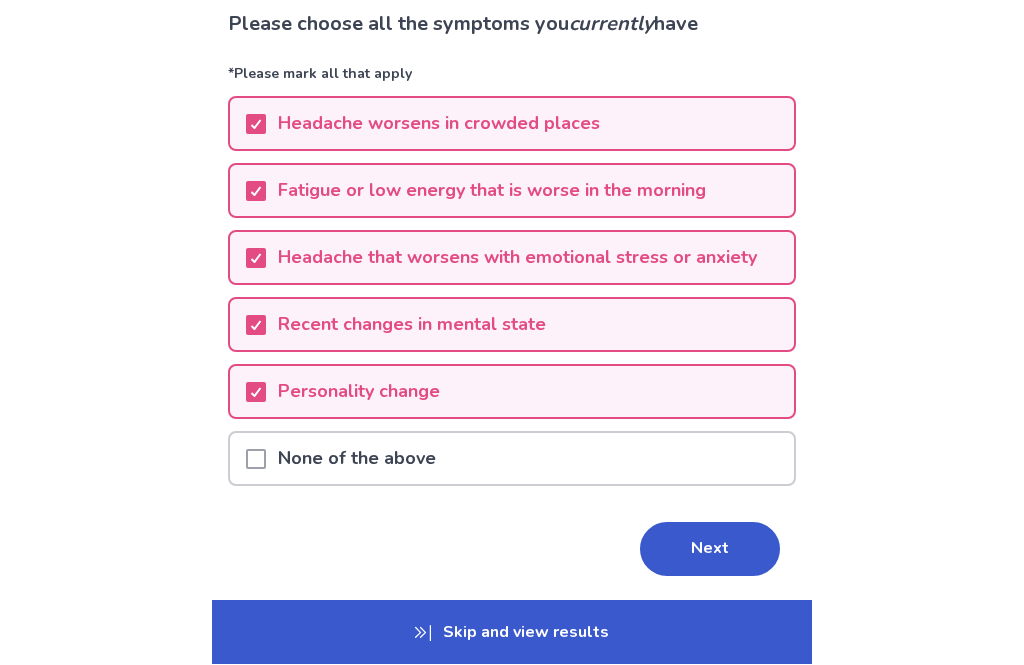 click on "Next" at bounding box center [710, 550] 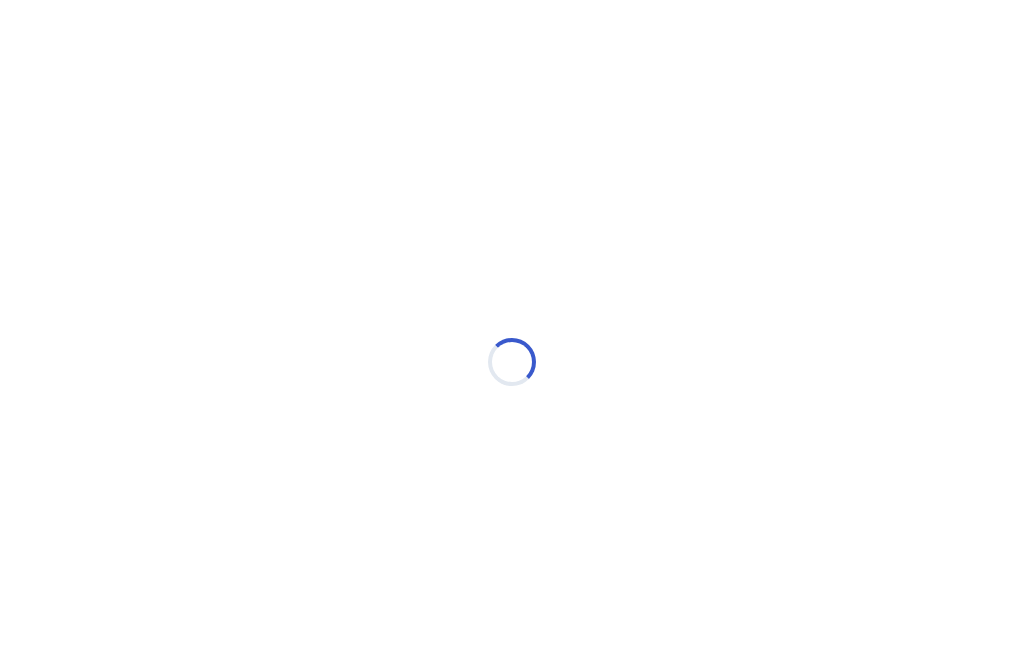 scroll, scrollTop: 0, scrollLeft: 0, axis: both 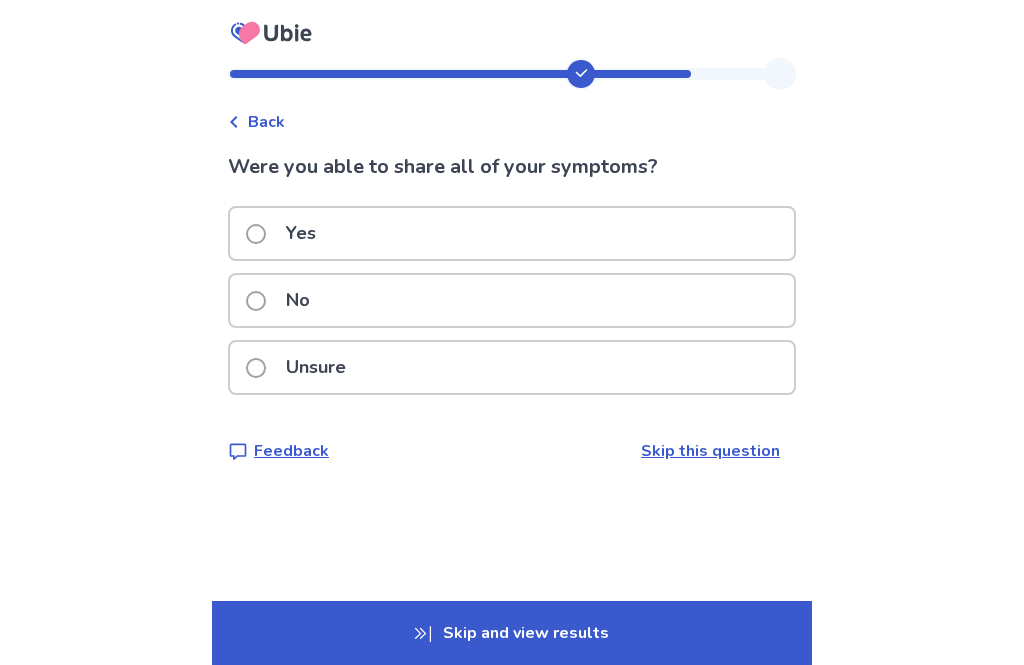 click at bounding box center [256, 234] 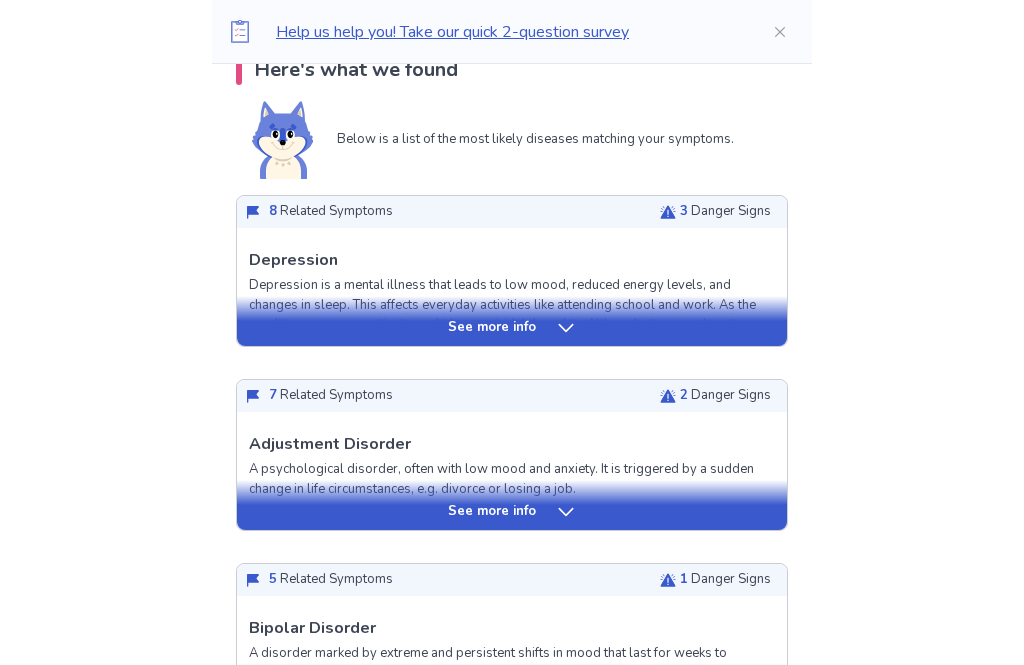 scroll, scrollTop: 619, scrollLeft: 0, axis: vertical 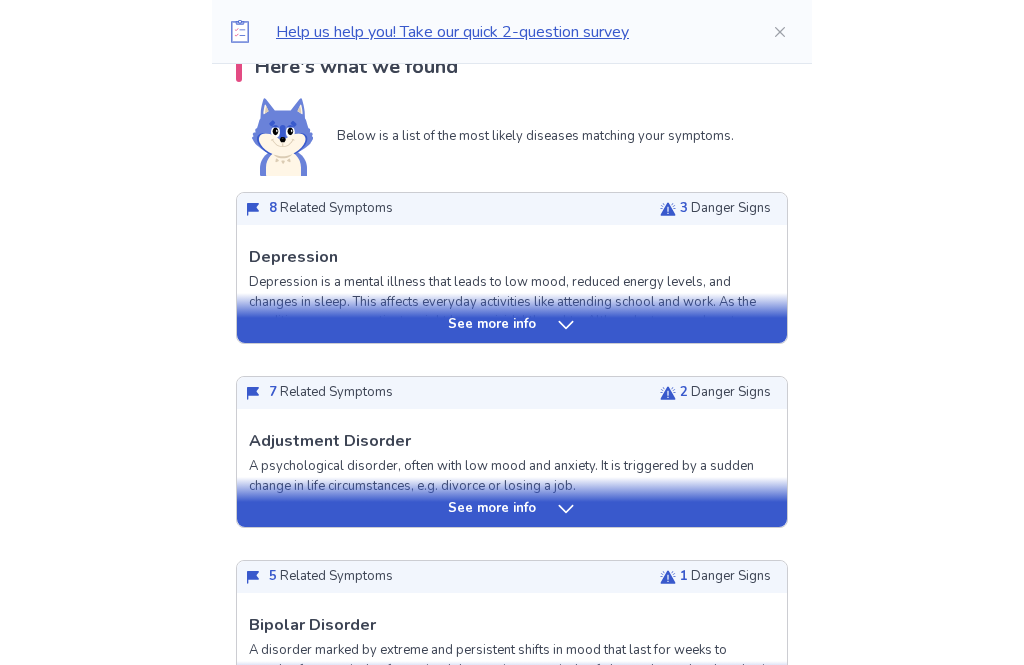 click on "See more info" at bounding box center (512, 319) 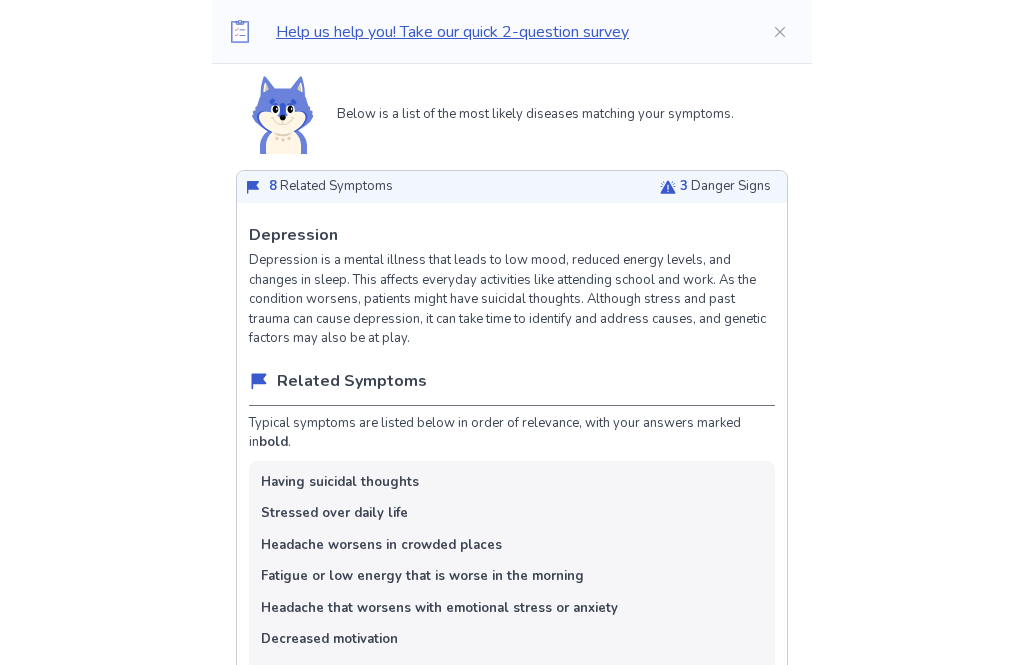 scroll, scrollTop: 648, scrollLeft: 0, axis: vertical 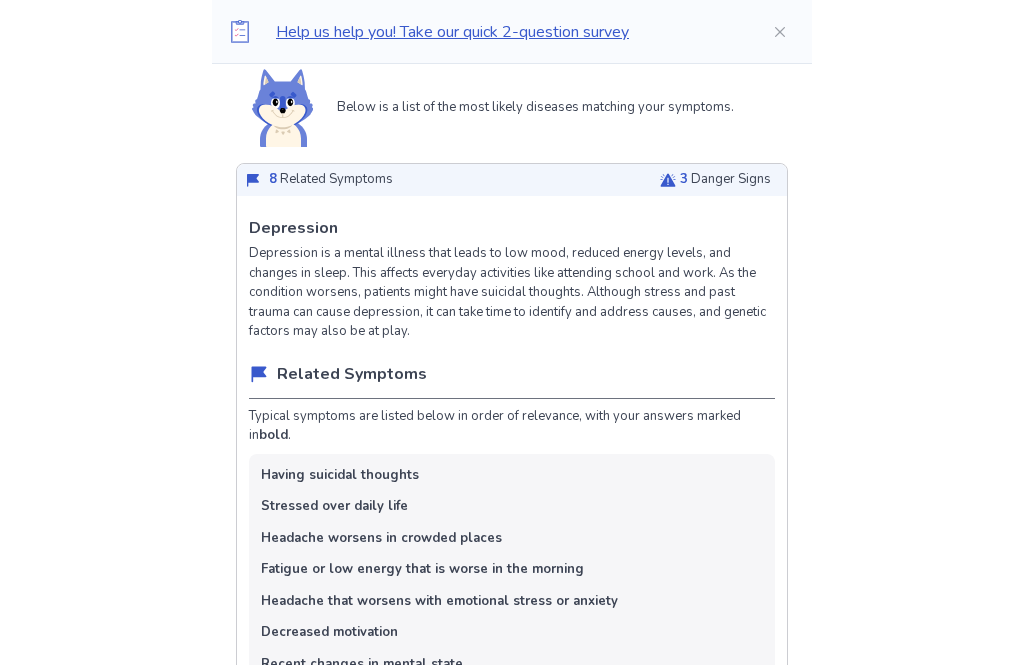 click on "3   Danger Signs" at bounding box center [715, 181] 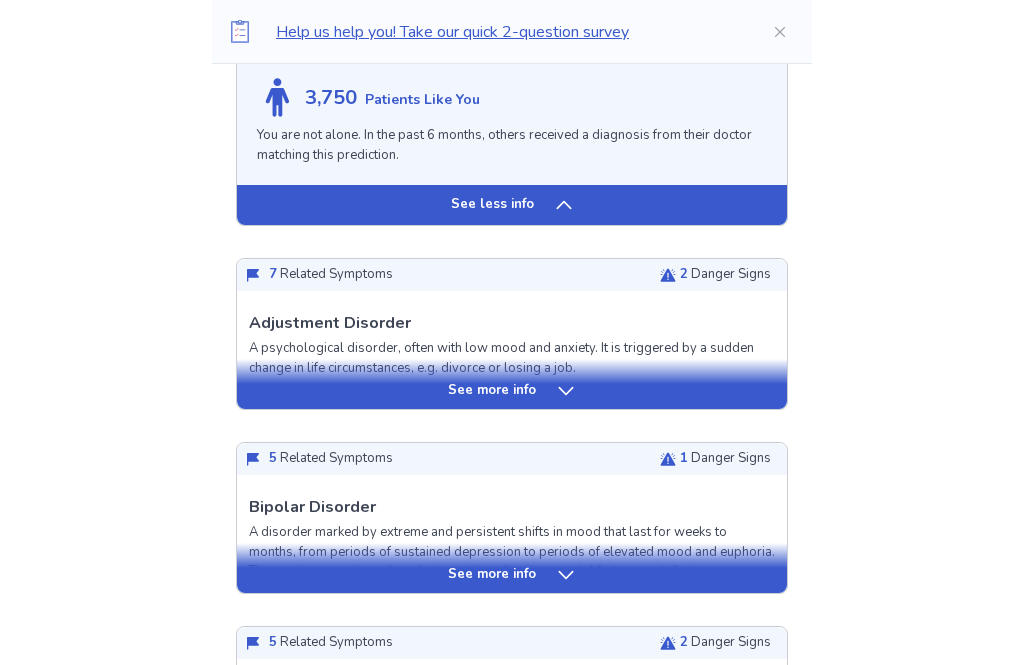 scroll, scrollTop: 2156, scrollLeft: 0, axis: vertical 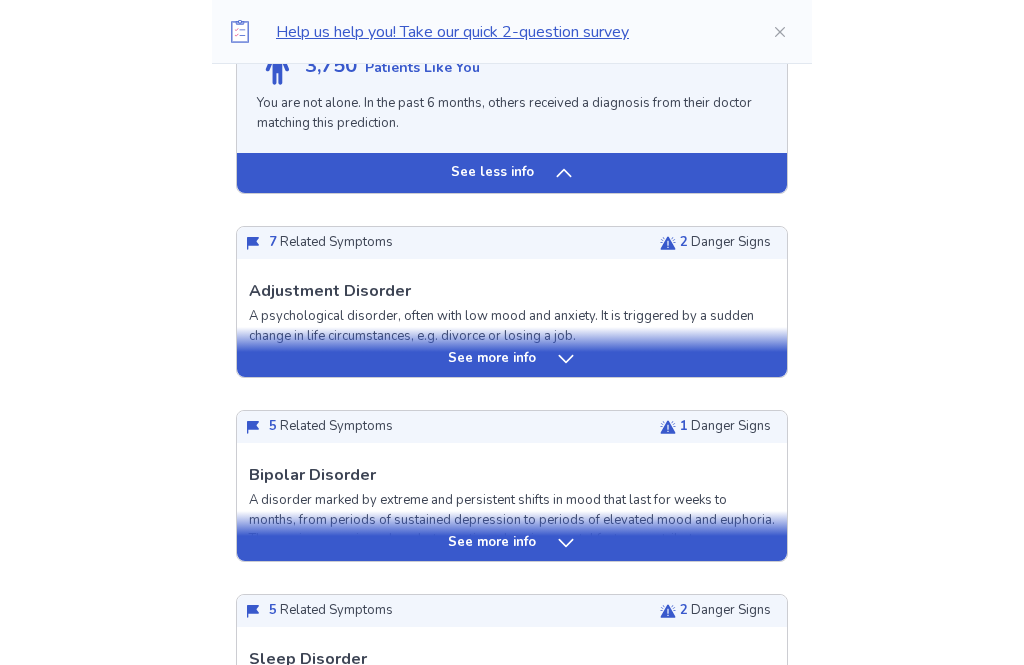 click on "See more info" at bounding box center [512, 359] 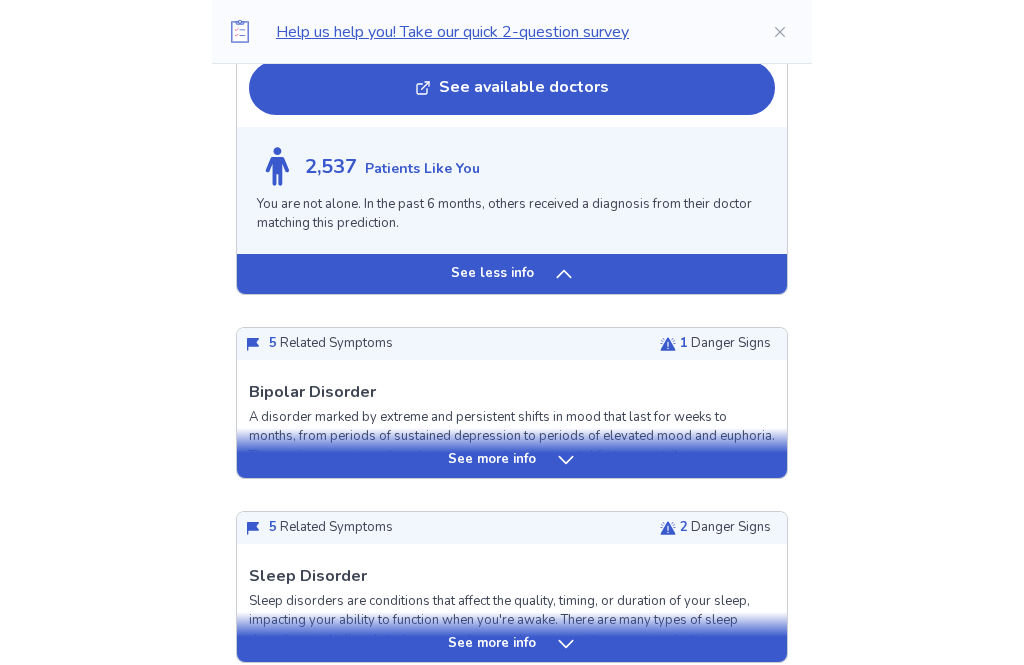 scroll, scrollTop: 3753, scrollLeft: 0, axis: vertical 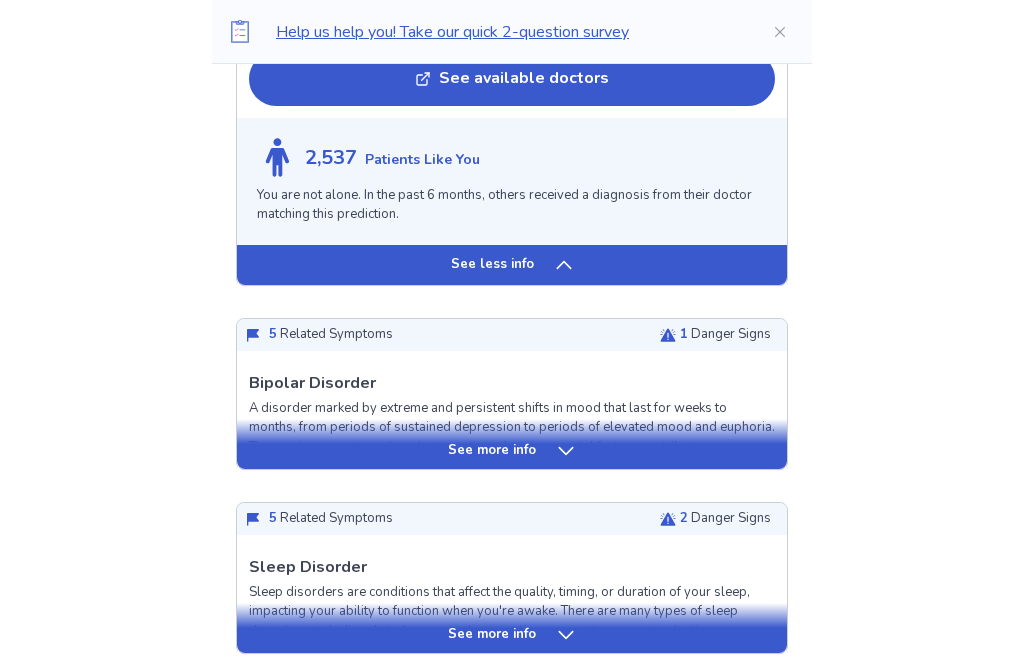click on "See more info" at bounding box center [512, 451] 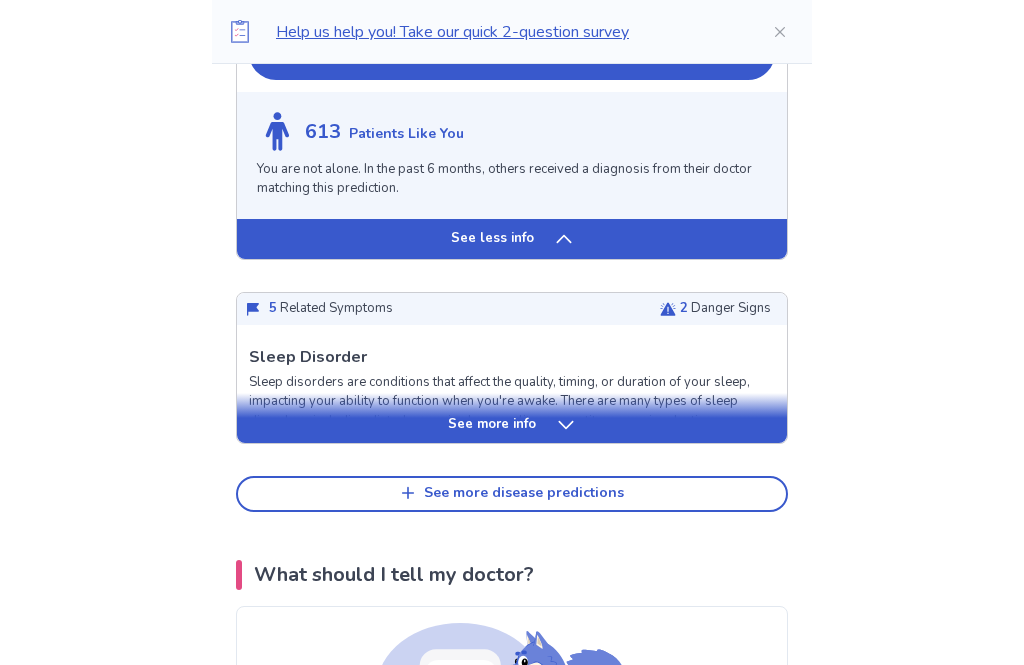 scroll, scrollTop: 5420, scrollLeft: 0, axis: vertical 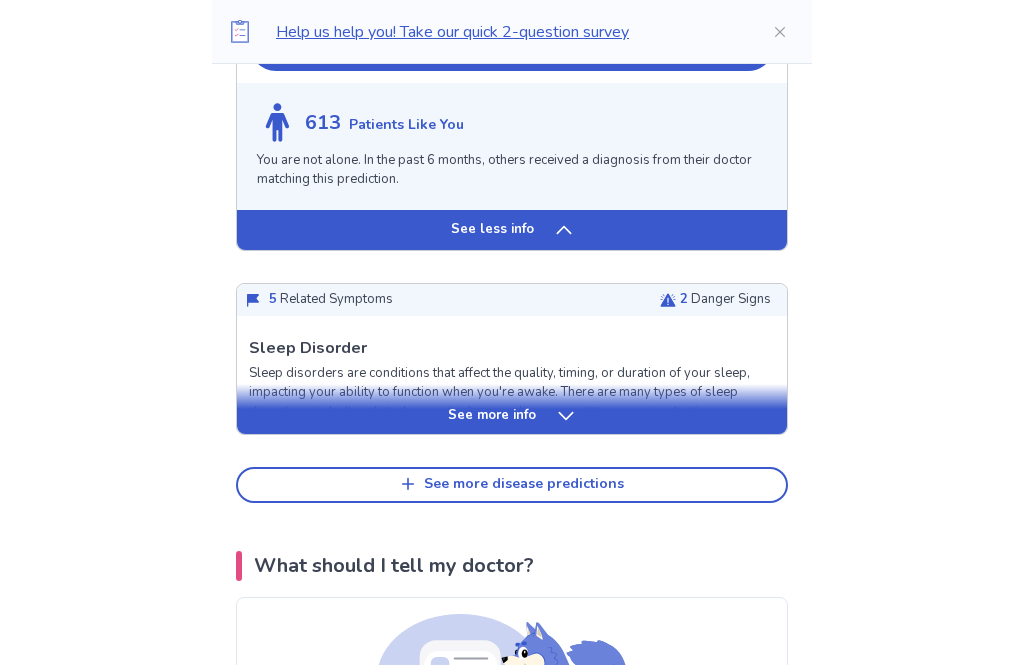 click on "See more info" at bounding box center (512, 417) 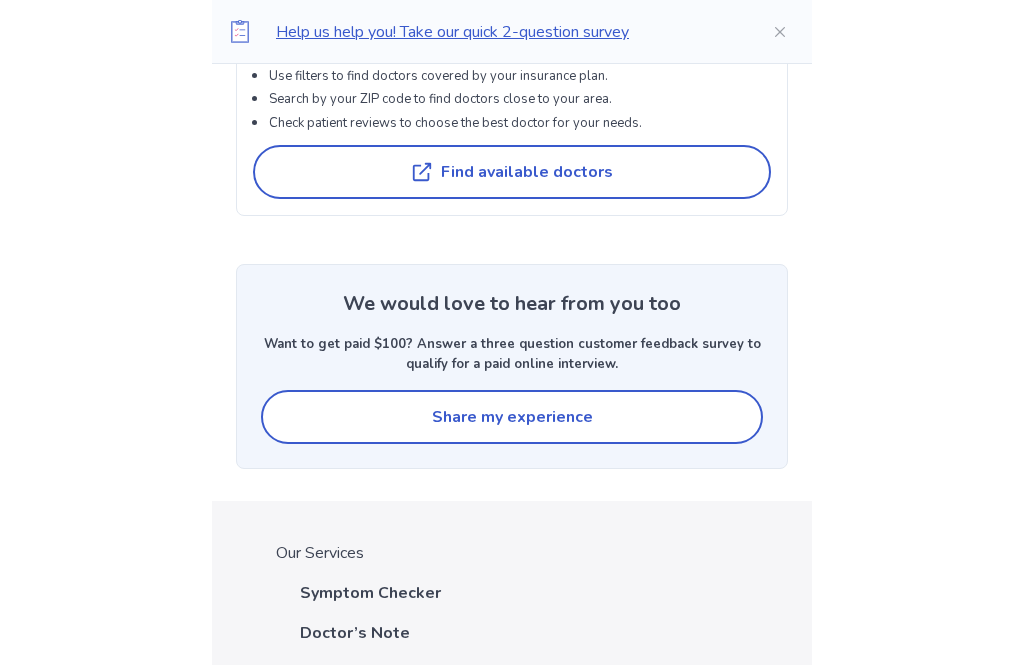 scroll, scrollTop: 10575, scrollLeft: 0, axis: vertical 